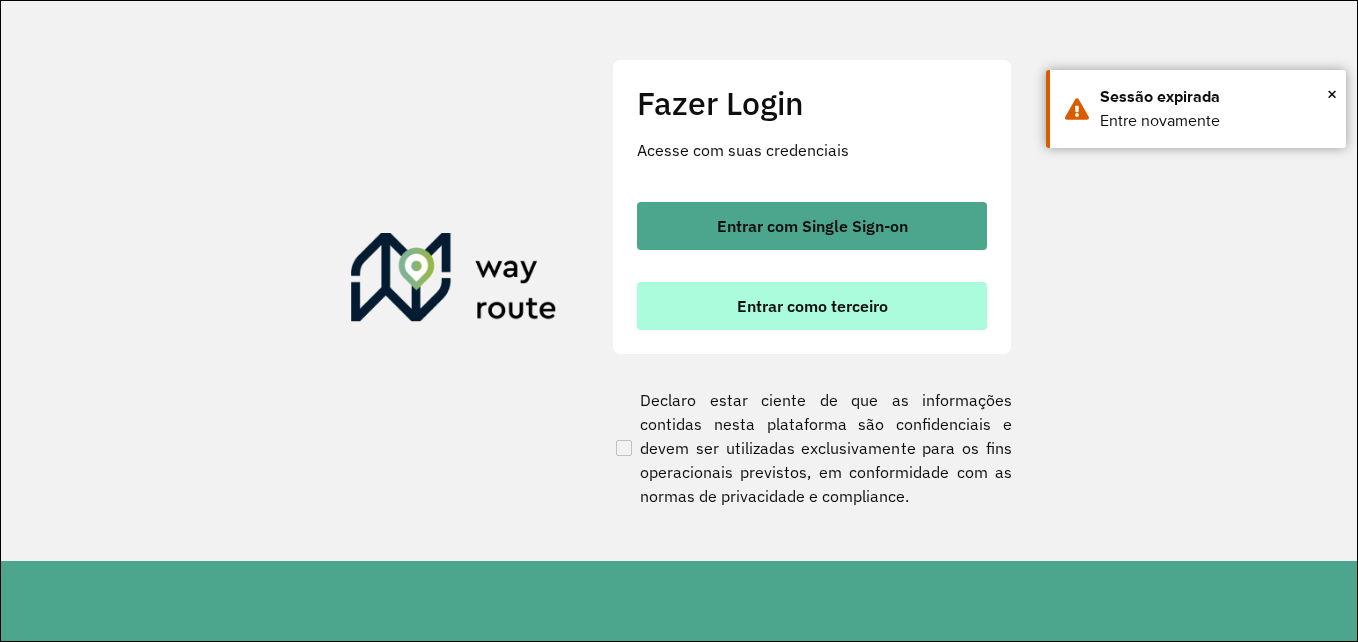scroll, scrollTop: 0, scrollLeft: 0, axis: both 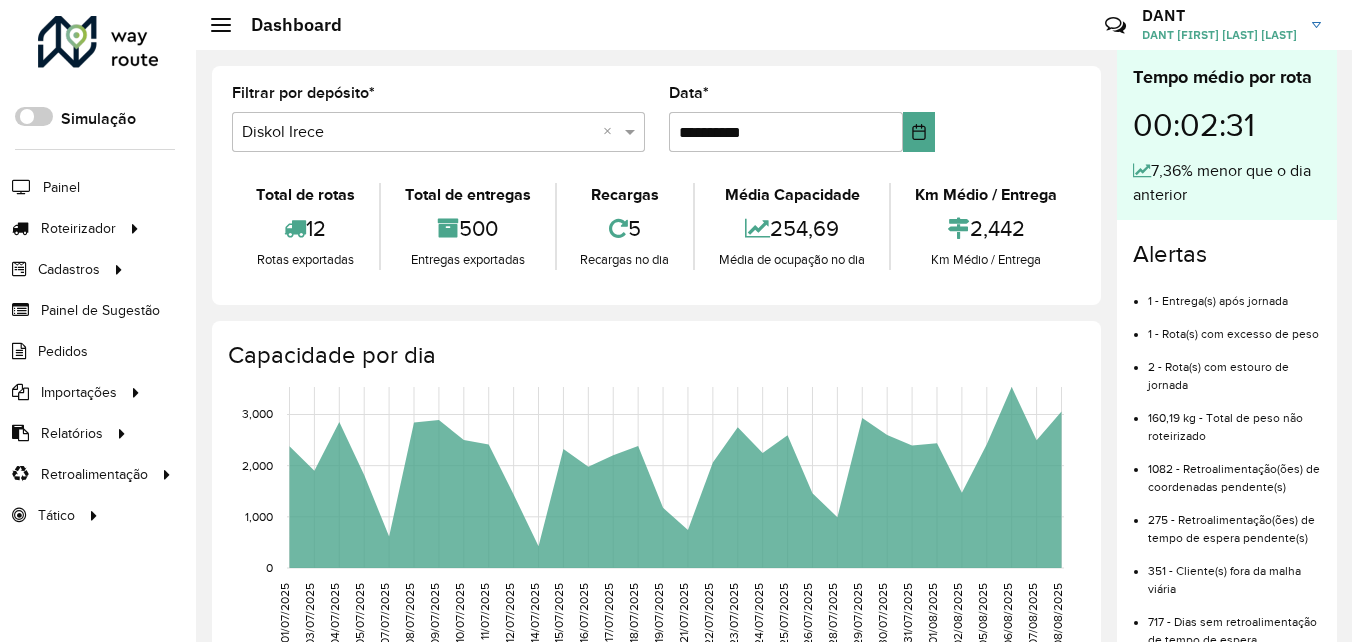 click on "DANT DANT DOUGLAS ALVES ABREU" 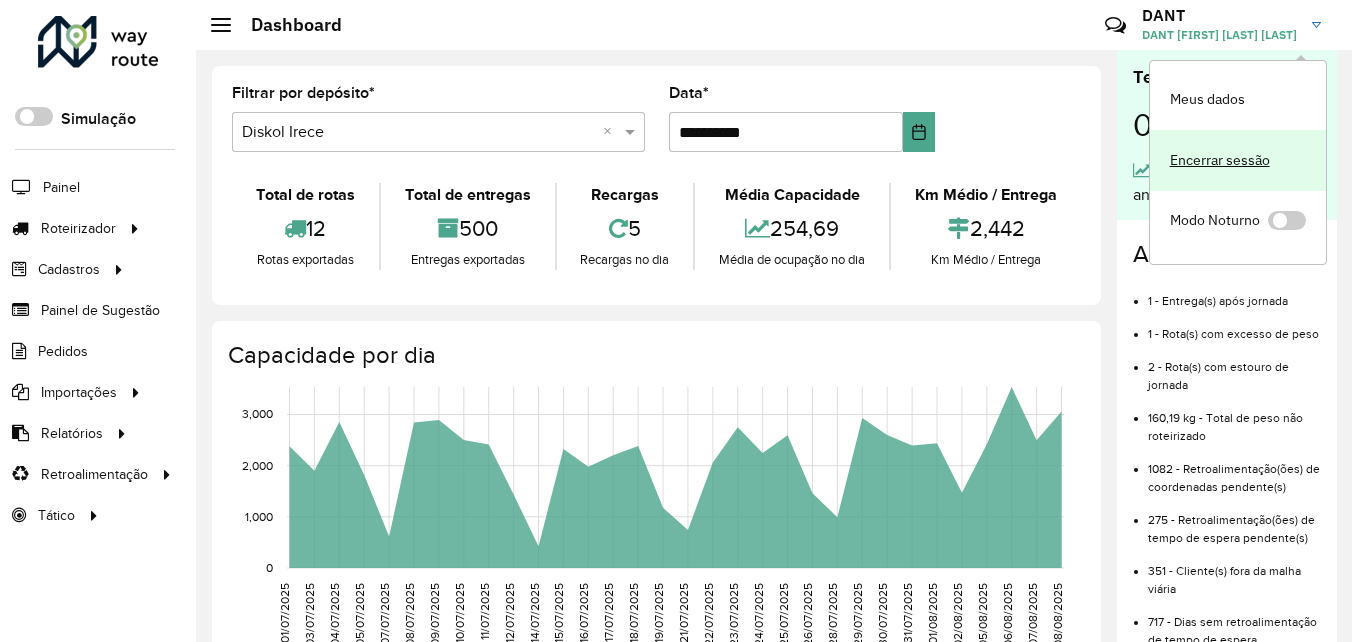 click on "Encerrar sessão" 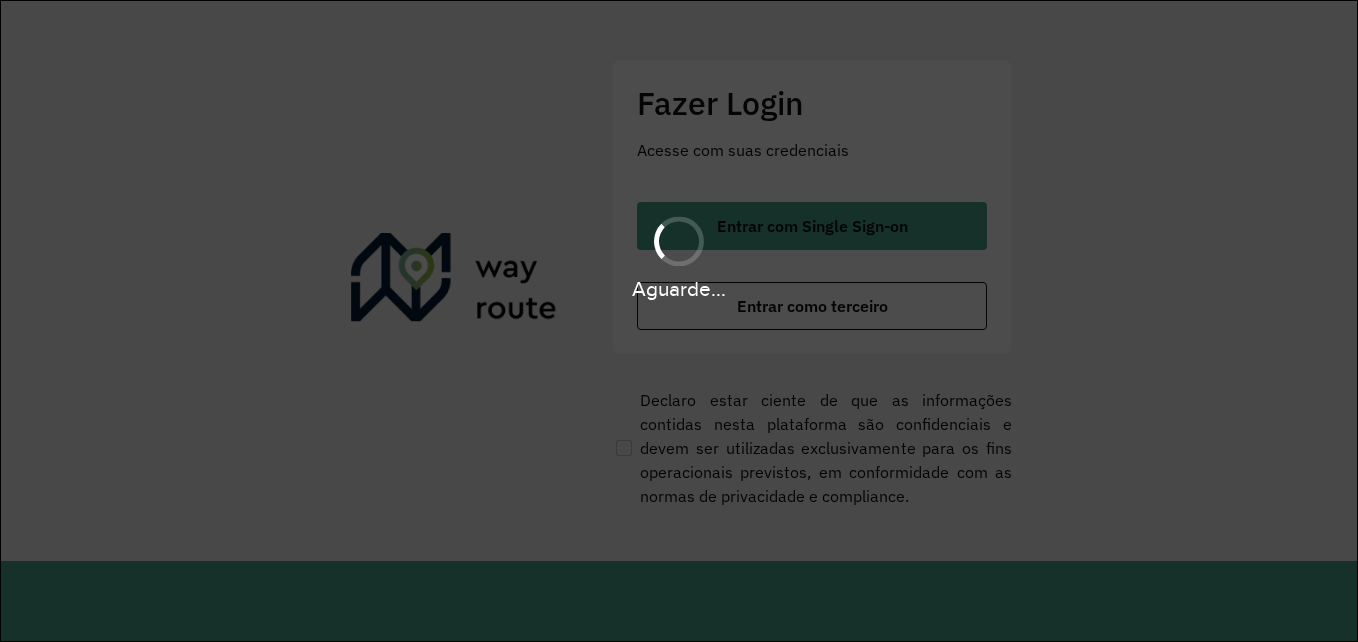 scroll, scrollTop: 0, scrollLeft: 0, axis: both 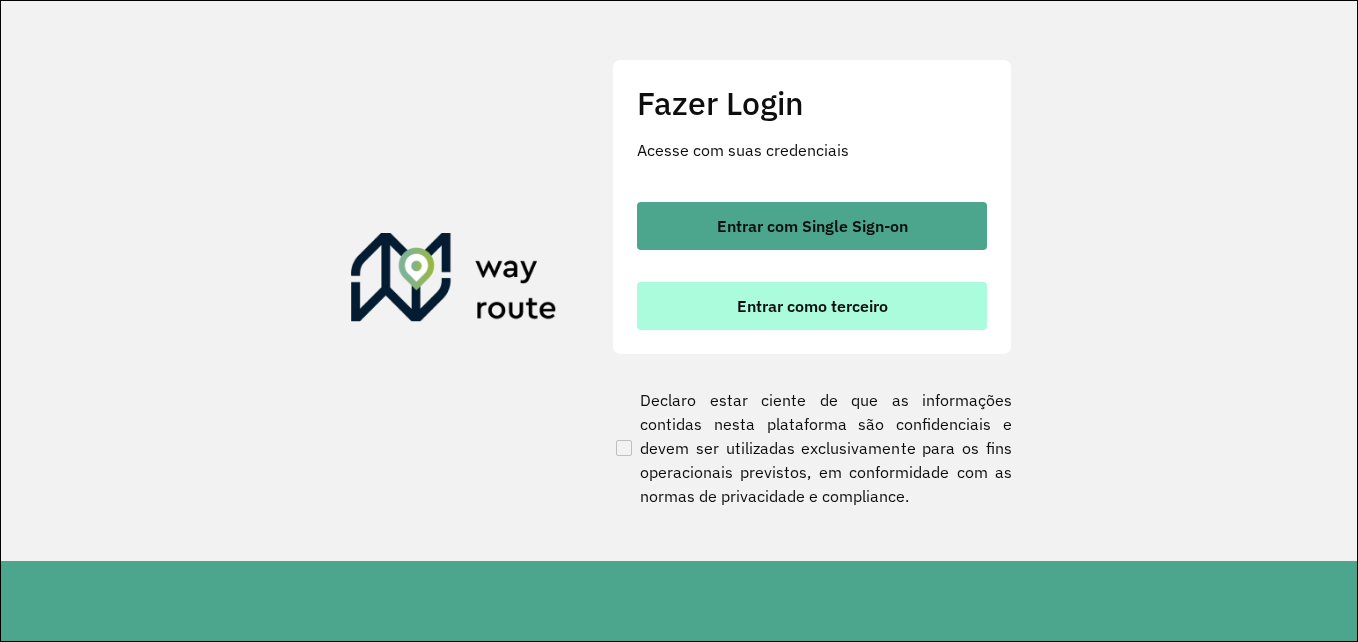 click on "Entrar como terceiro" at bounding box center (812, 306) 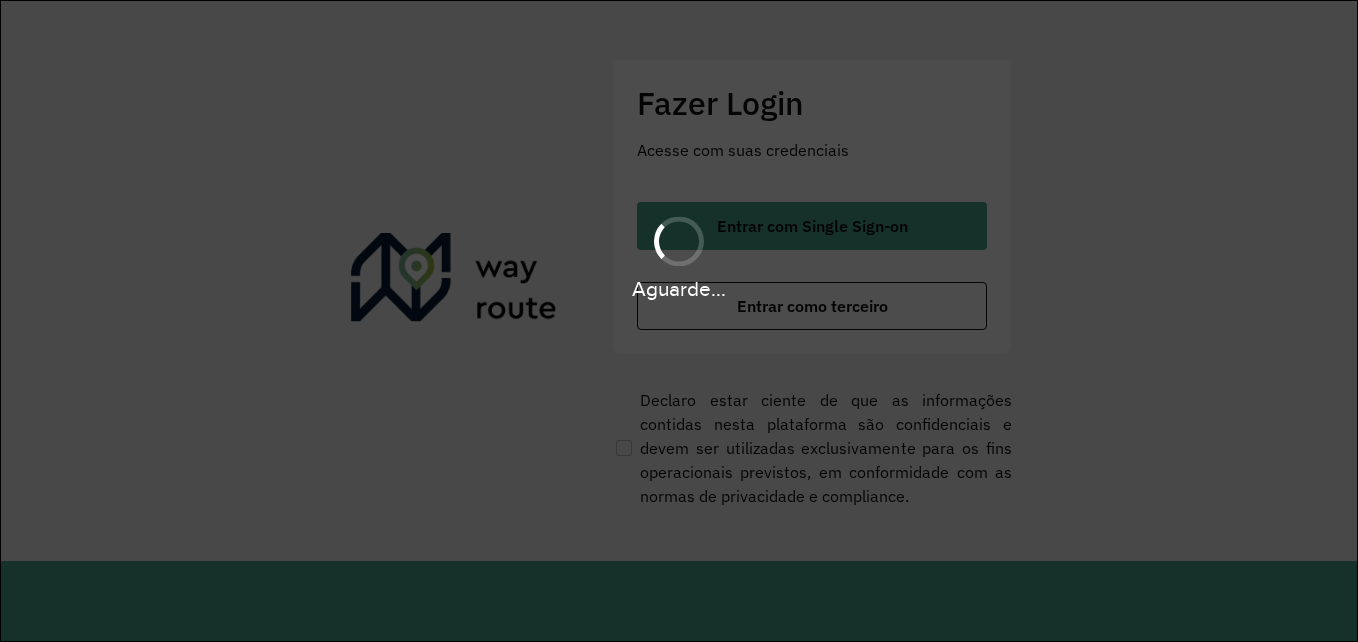 scroll, scrollTop: 0, scrollLeft: 0, axis: both 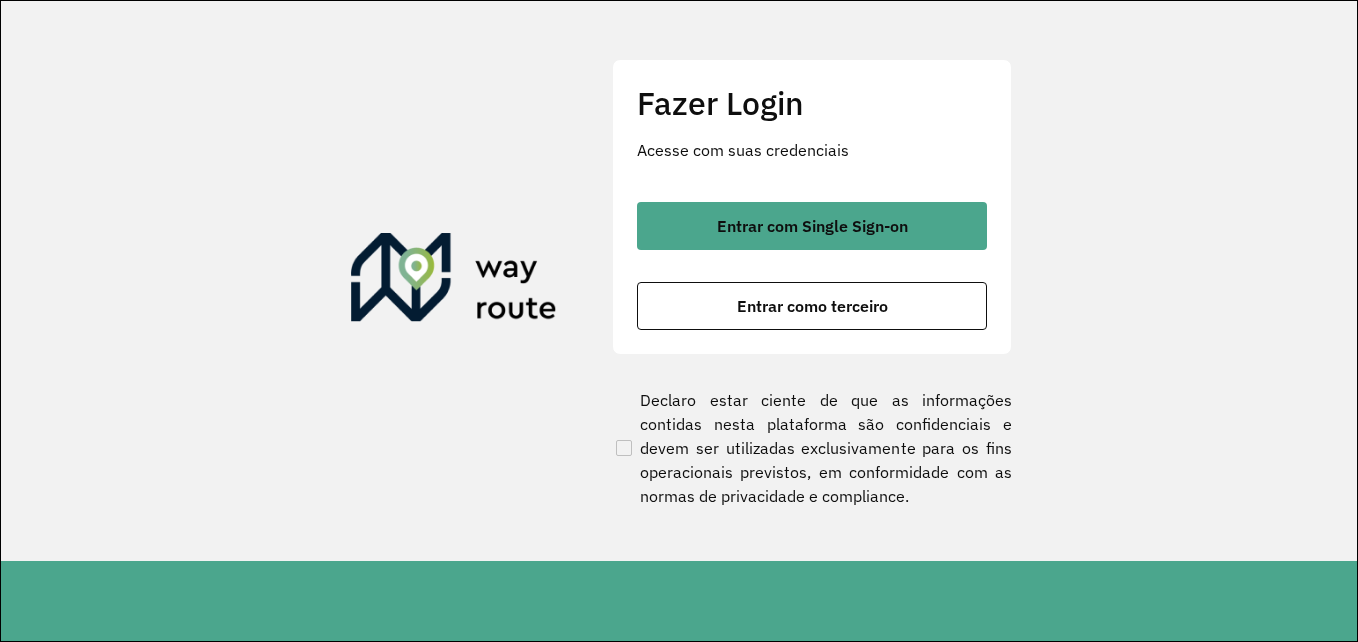 click on "Entrar como terceiro" at bounding box center (812, 306) 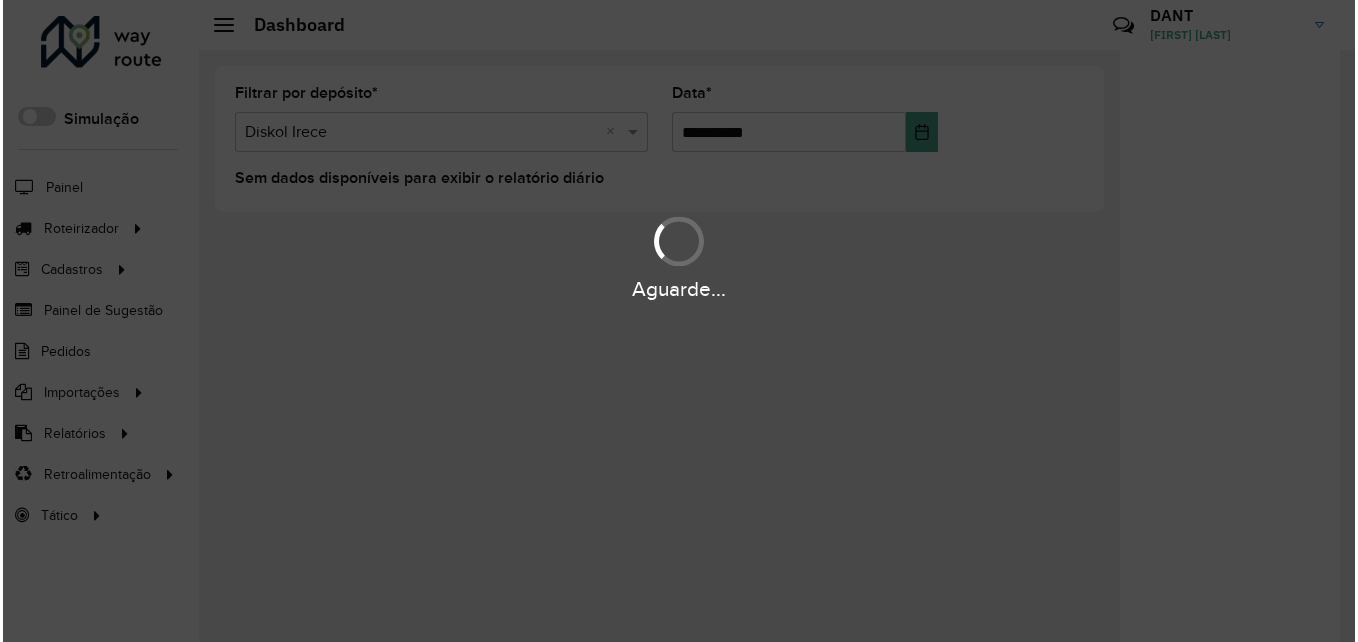 scroll, scrollTop: 0, scrollLeft: 0, axis: both 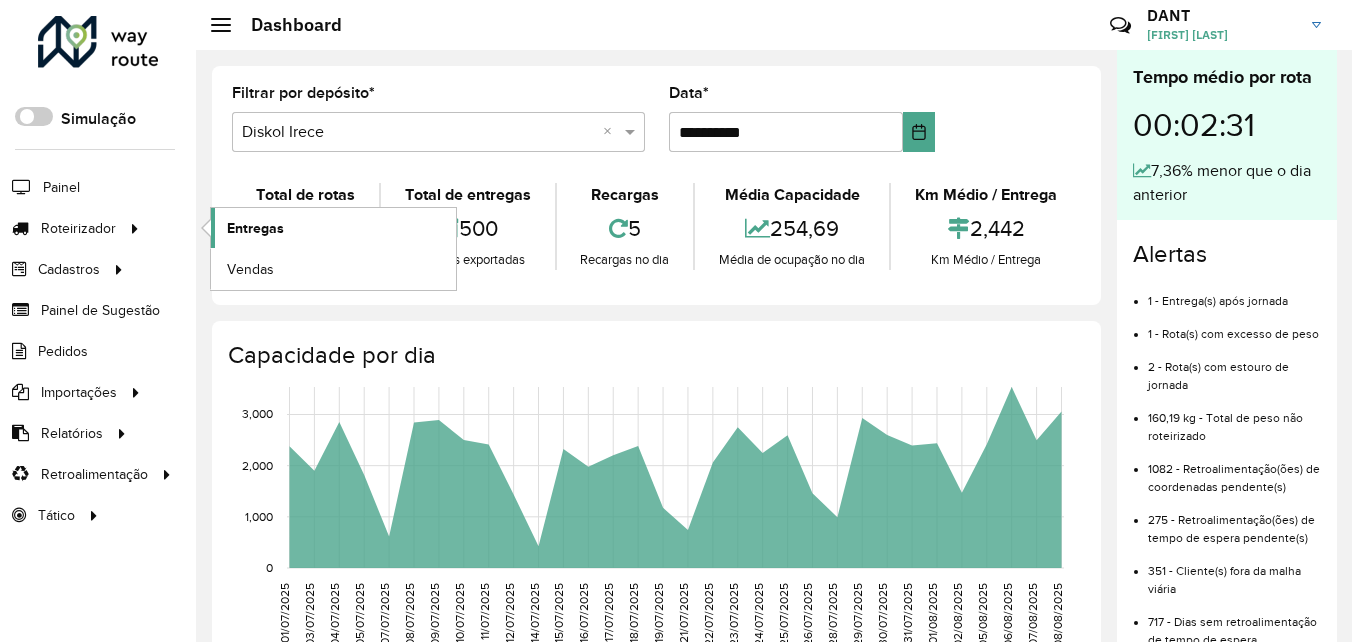click on "Entregas" 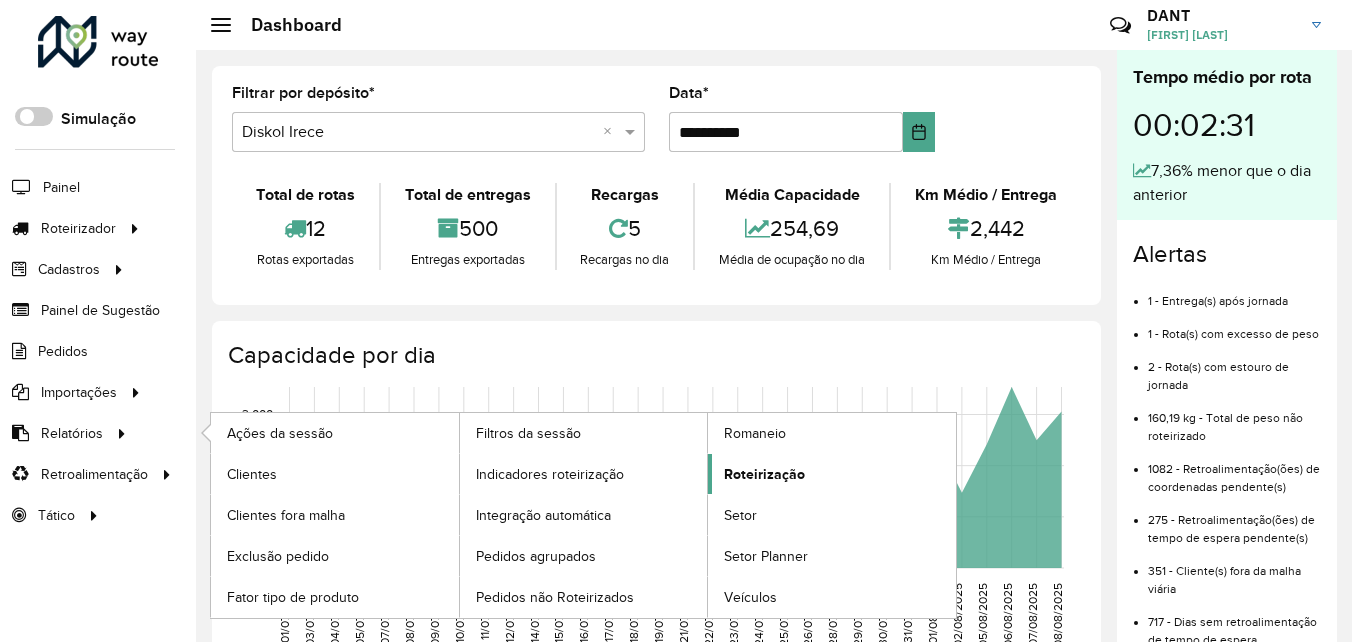 drag, startPoint x: 786, startPoint y: 473, endPoint x: 797, endPoint y: 467, distance: 12.529964 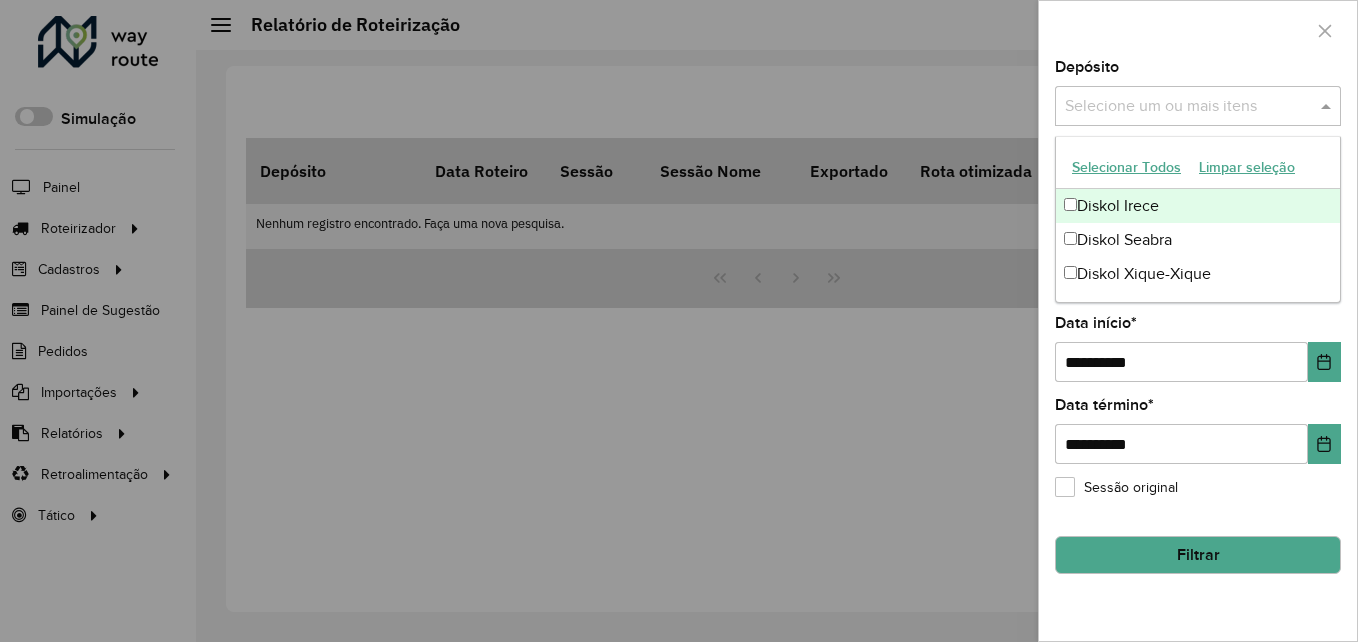 click at bounding box center (1188, 107) 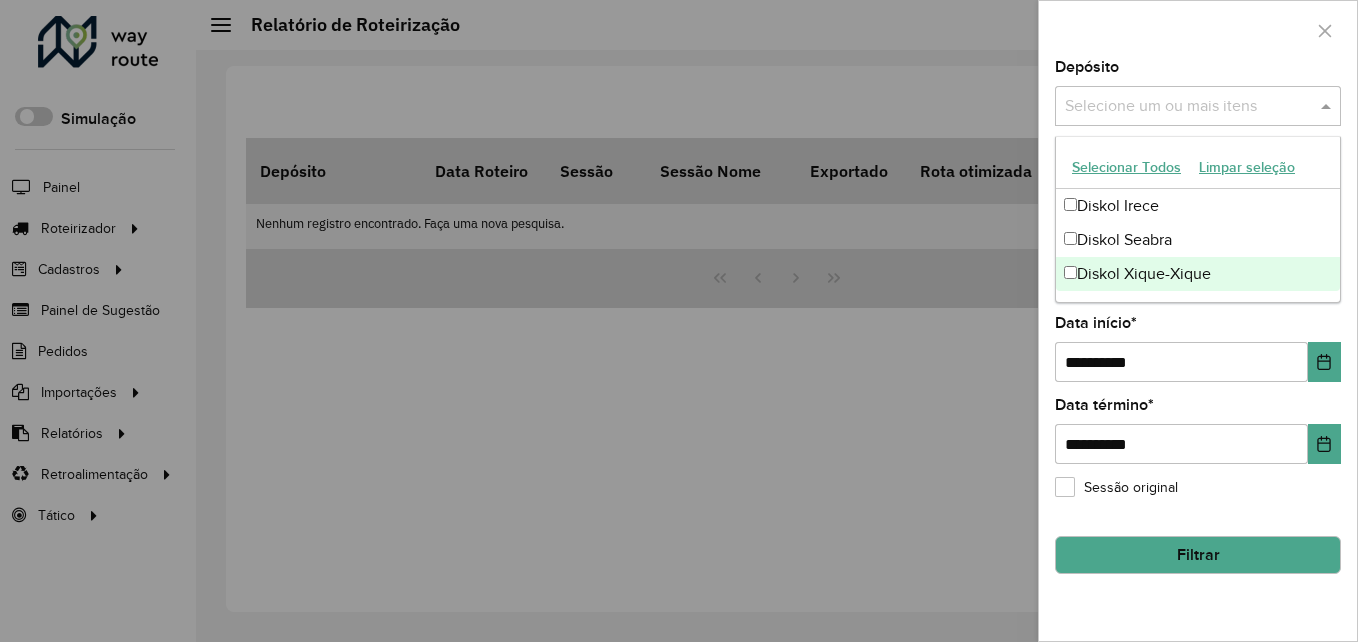 click on "Diskol Xique-Xique" at bounding box center (1198, 274) 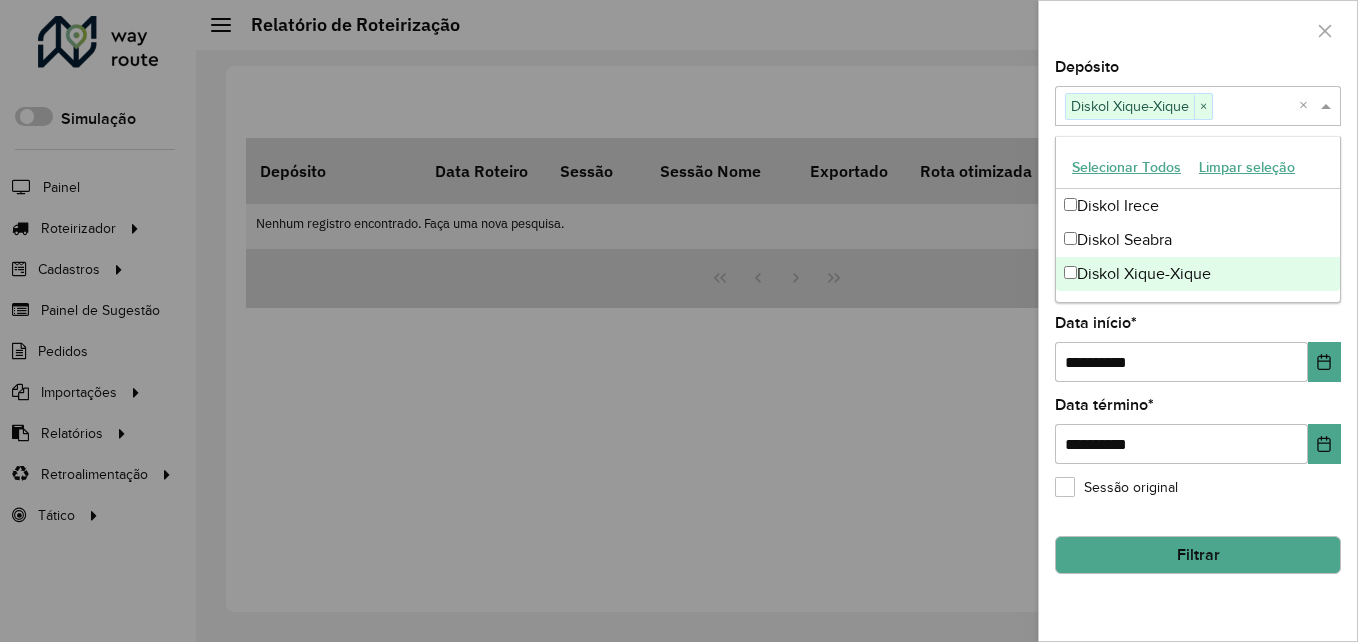click on "**********" 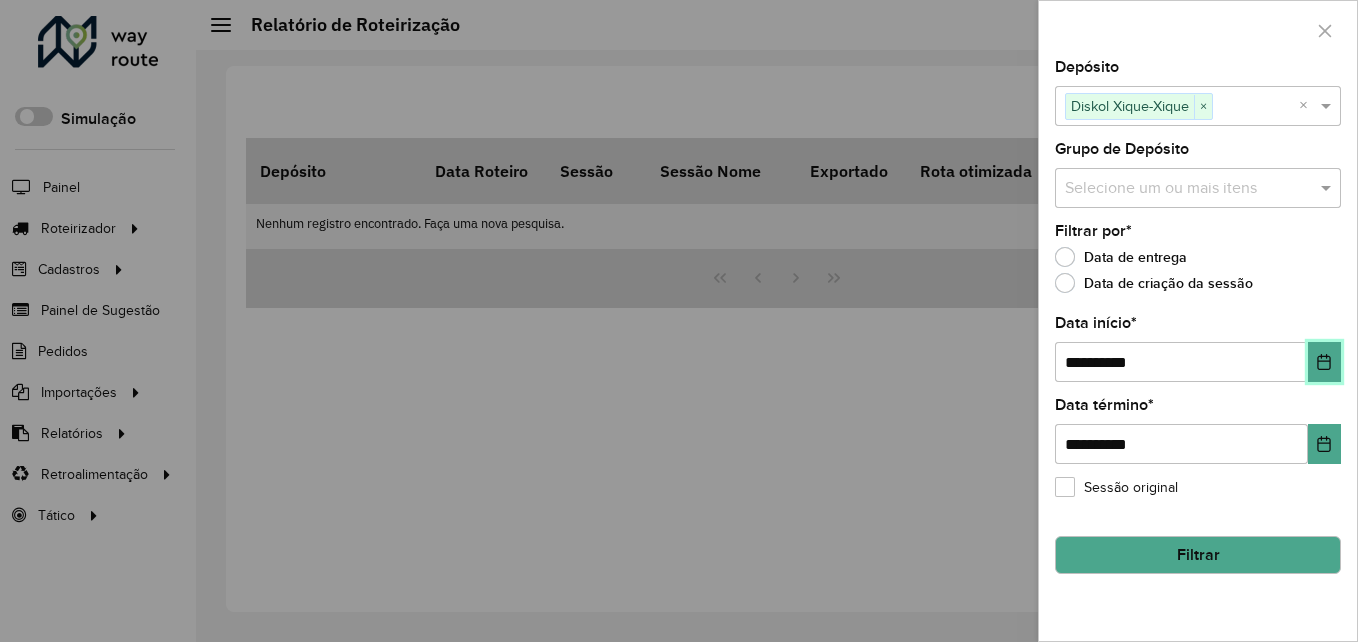 click 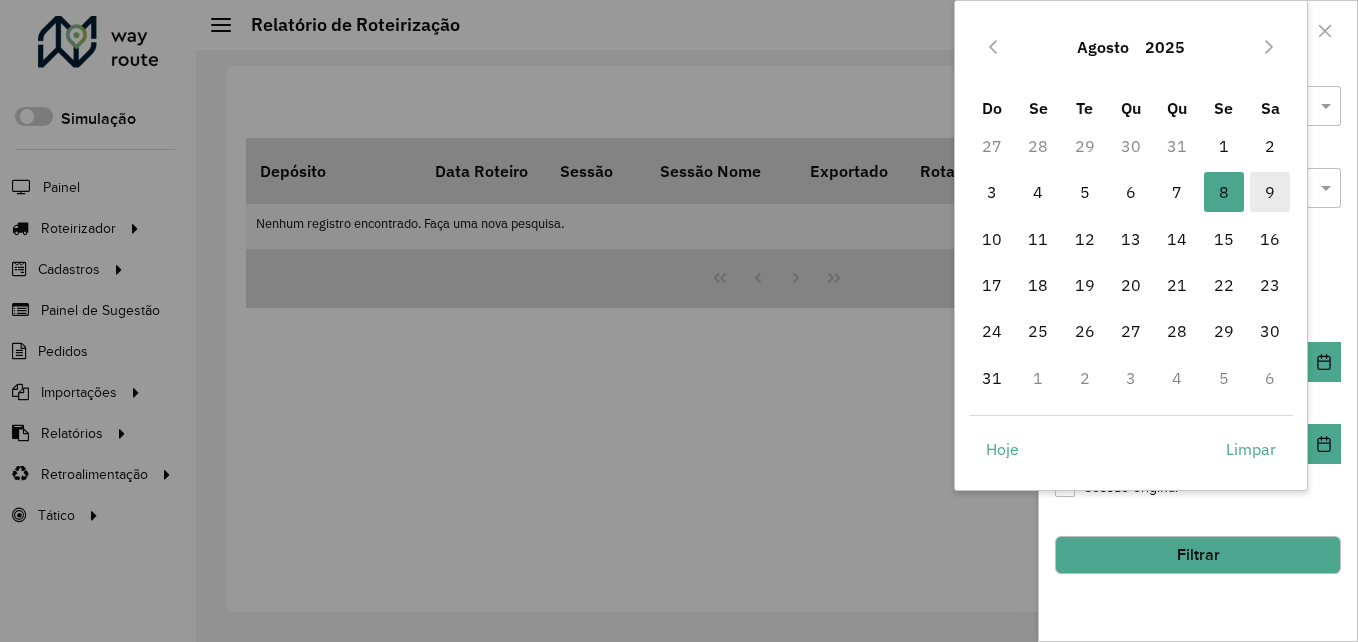 click on "9" at bounding box center [1270, 192] 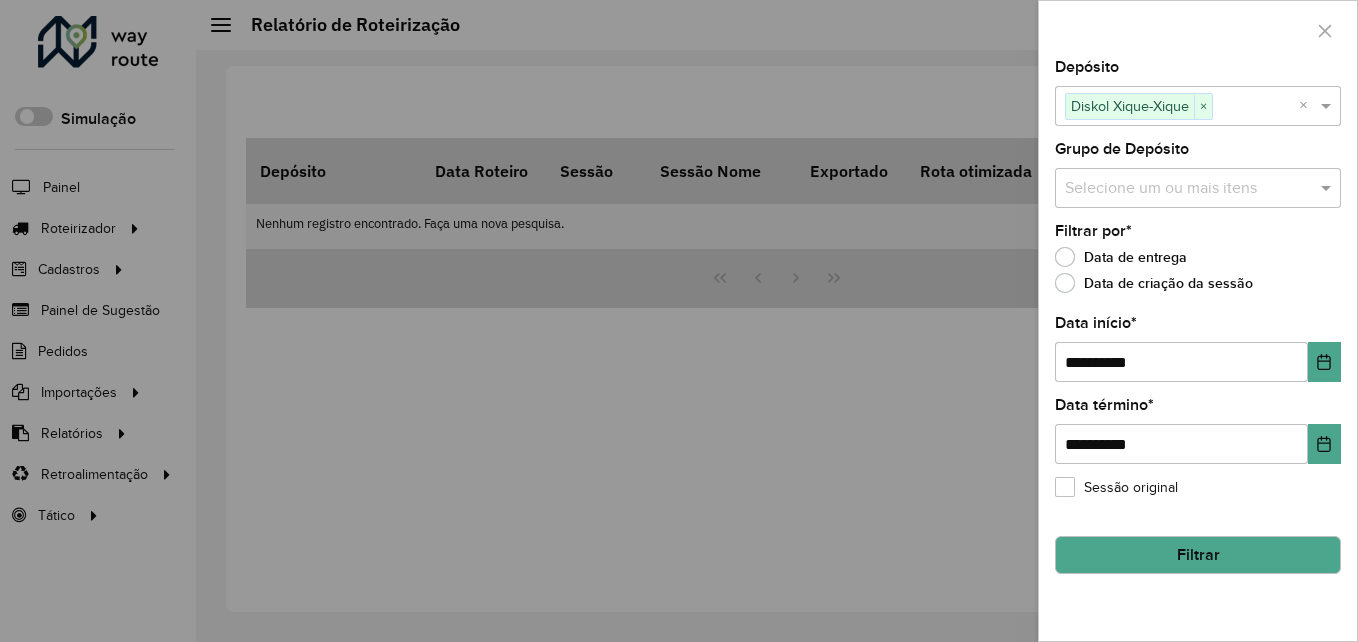 click on "Filtrar" 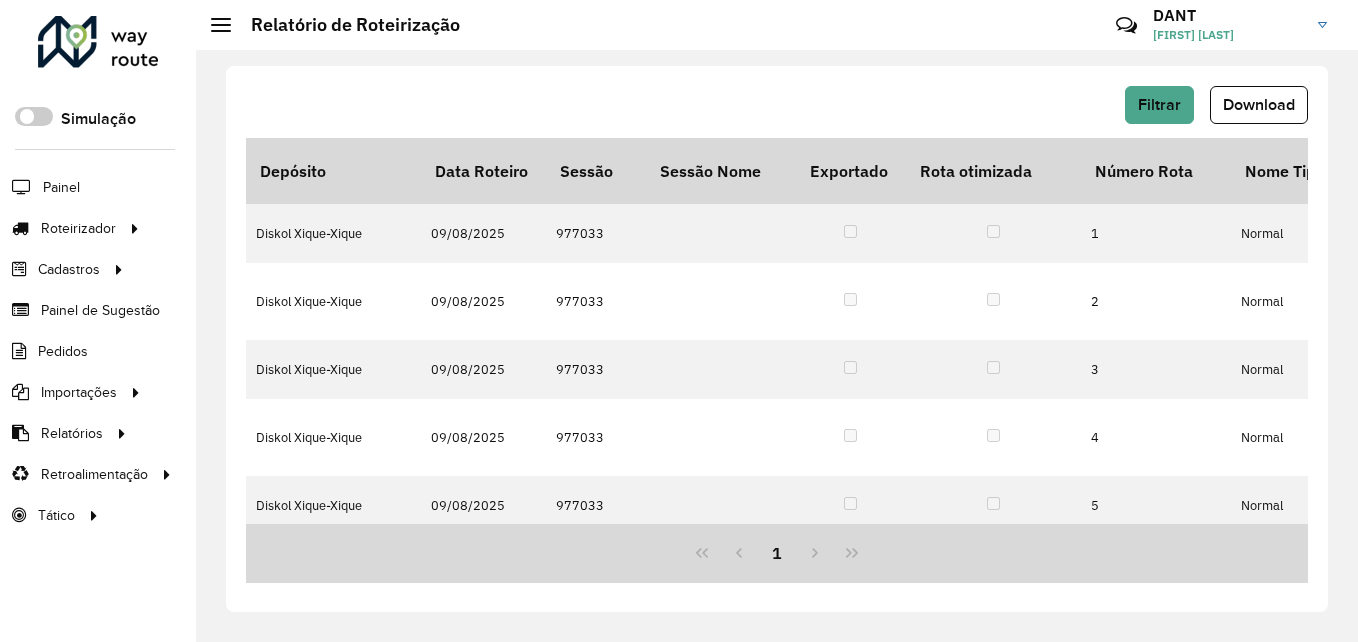 click on "Filtrar   Download   Depósito   Data Roteiro   Sessão   Sessão Nome   Exportado   Rota otimizada   Número Rota   Nome Tipo Rota  Ponto de saída Veículo Tipo do veículo  Nome Rota  Motorista Pedágio  Custo Distância   Custo Quantidade Dias   Custo Fixo Rota   Custo Hora   Custo Quantidade Atividades   Custo Fórmula  Custo Valor  % Custo   % Capacidade   Capacidade Veículo   Capacidade Utilizada   % Peso   Peso Veículo   Peso Utilizado   Início da Rota   Fim da Rota   Tempo Rota  Dias em rota  Tempo Dirigido   Tempo Atendimento  Entregas  Distancia (km)   Distância Ida Ponto Apoio   Distância Volta Ponto Apoio   Setores  Transportadora  Quantidade Pallets  Jornada Total de itens Prateleira  Hectolitro (hl)  Recarga  Justificativa da violação  Diskol Xique-Xique  09/08/2025   977033      1  Normal OZM6981 TOCO - 9500 XIQUE-XIQUE BAIRRO 1, X-XIQUE CENTRO ALBERTINO JUNIOR  0,00 0,00 0,00 0,00  0,00  0,00 23.469,30 0,00  46,12  420,00 193,70  58,06  9.500,00 5.516,09  09/08/2025 07:00  06:29:00 1" 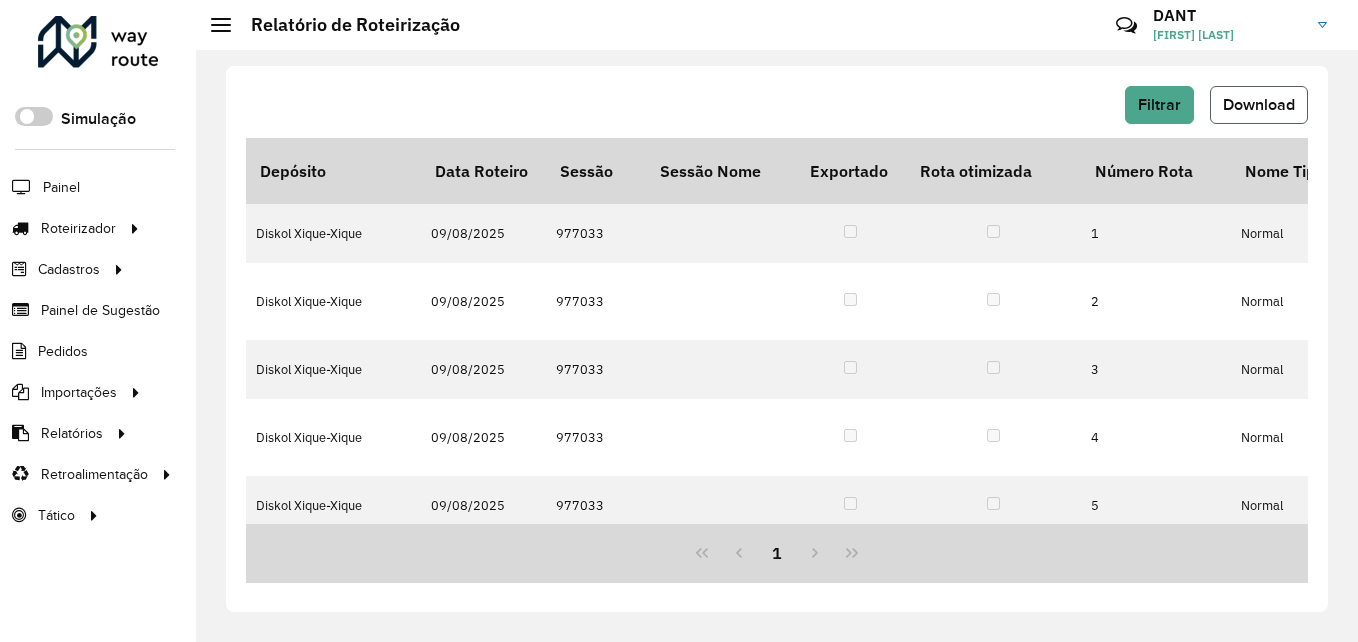 click on "Download" 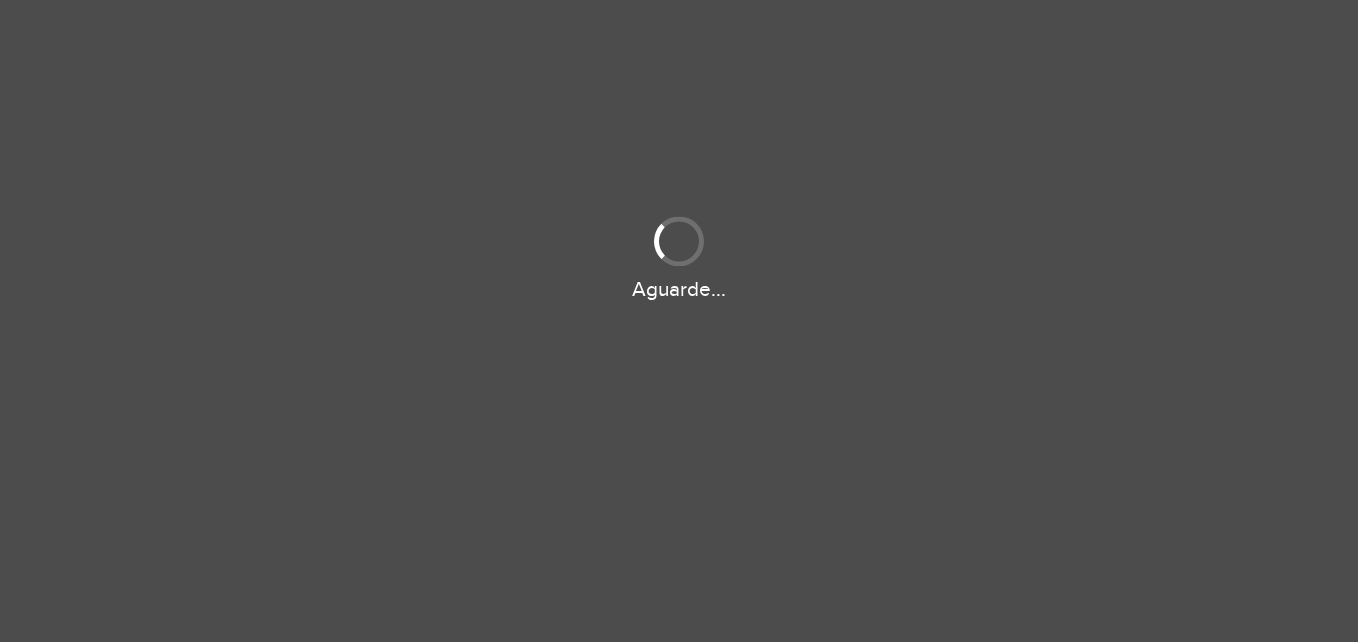 scroll, scrollTop: 0, scrollLeft: 0, axis: both 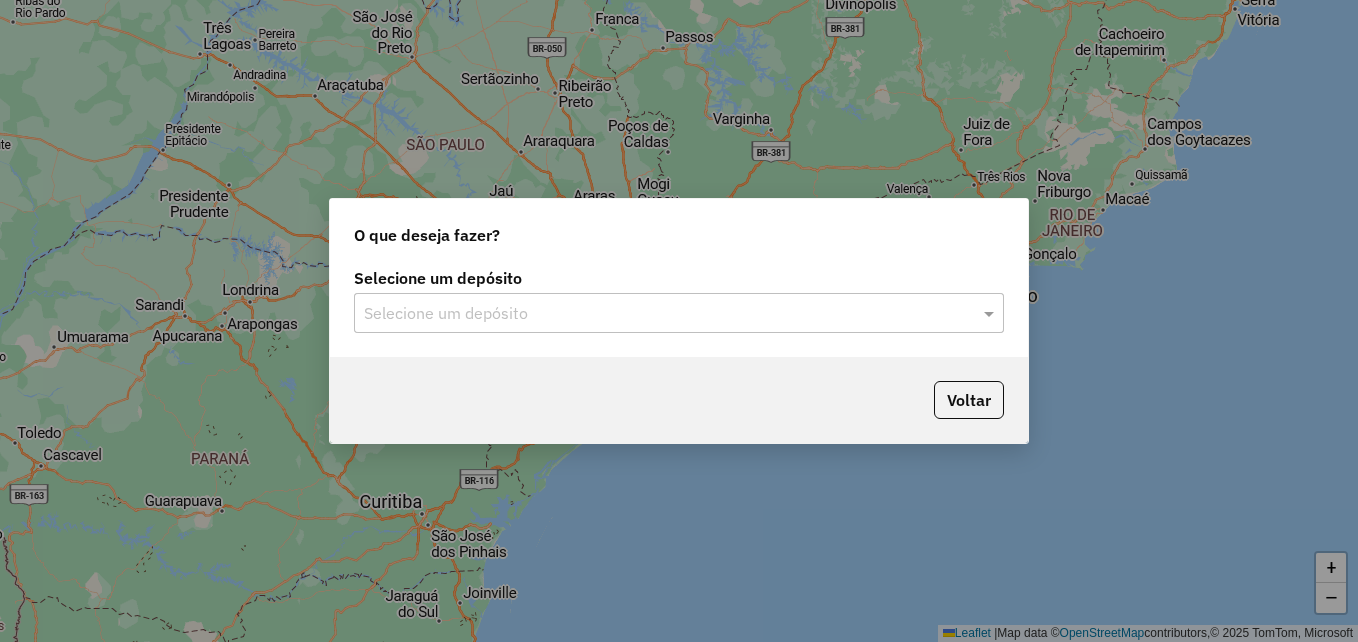 click 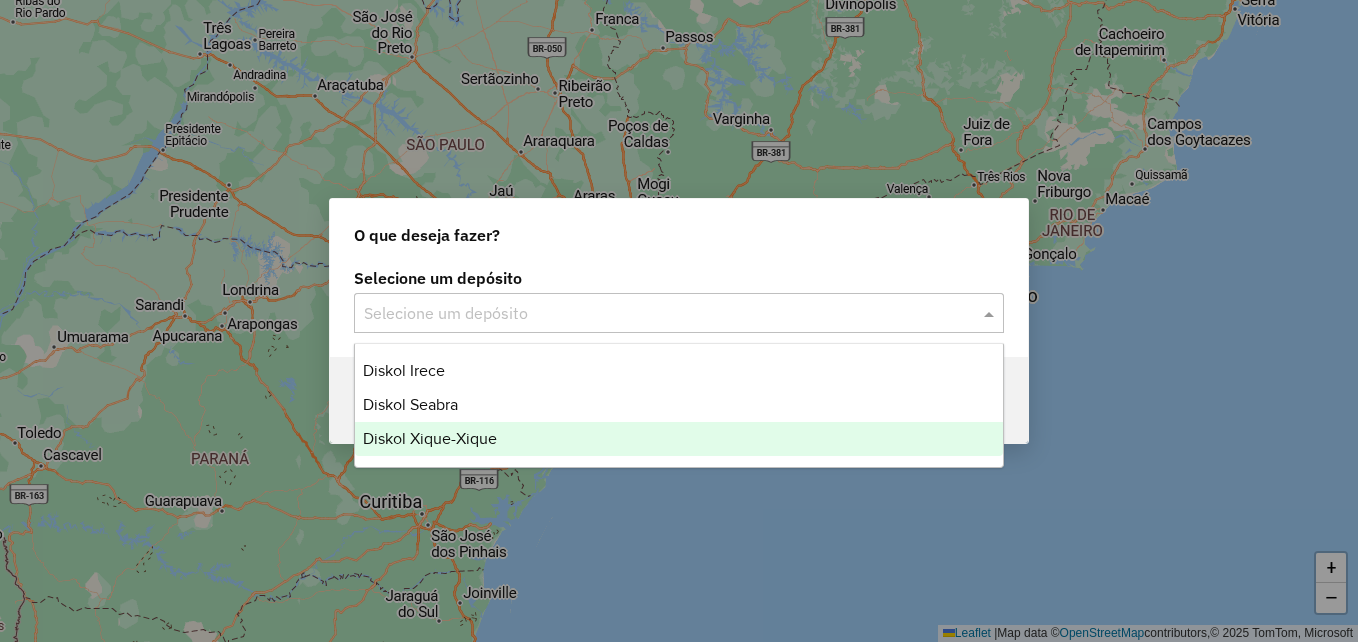 click on "Diskol Xique-Xique" at bounding box center (679, 439) 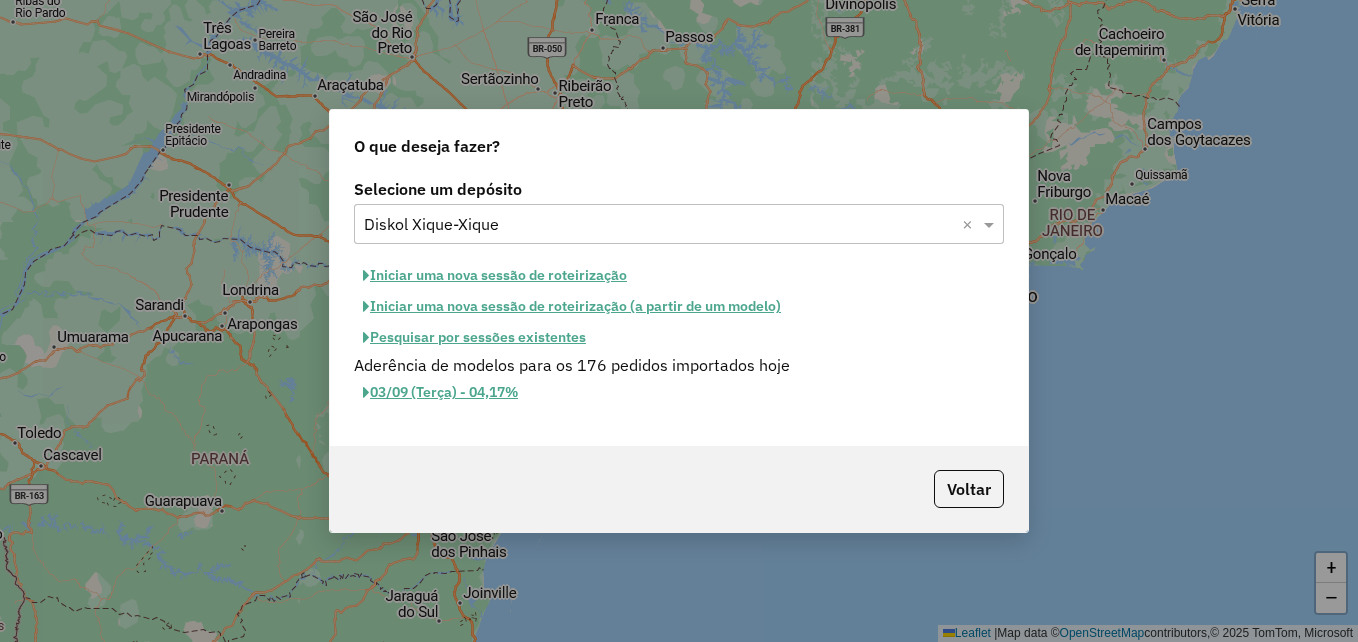 click on "03/09 (Terça) - 04,17%" 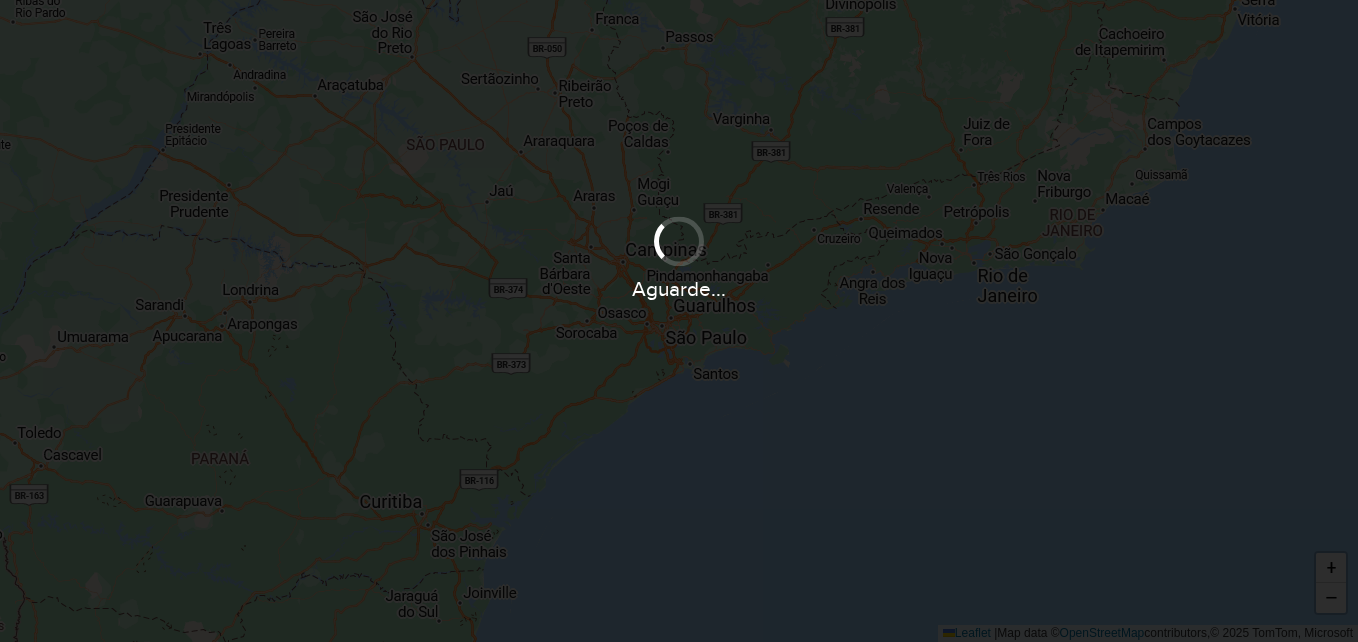 select 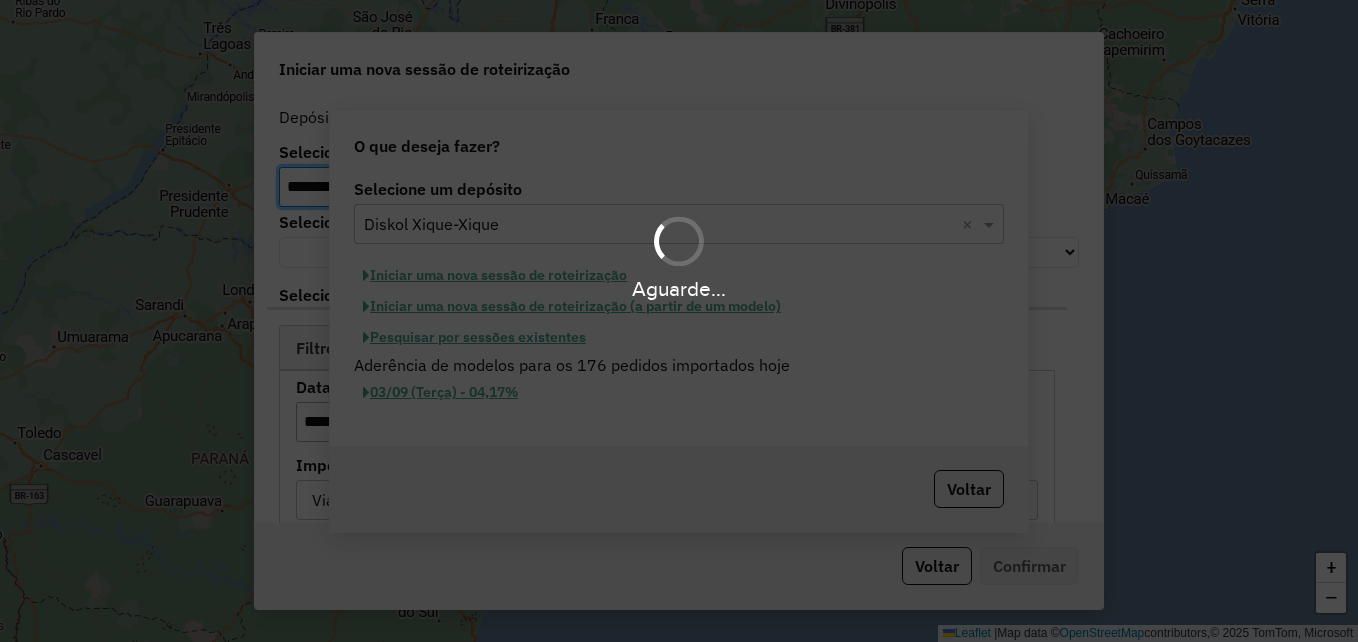 select on "******" 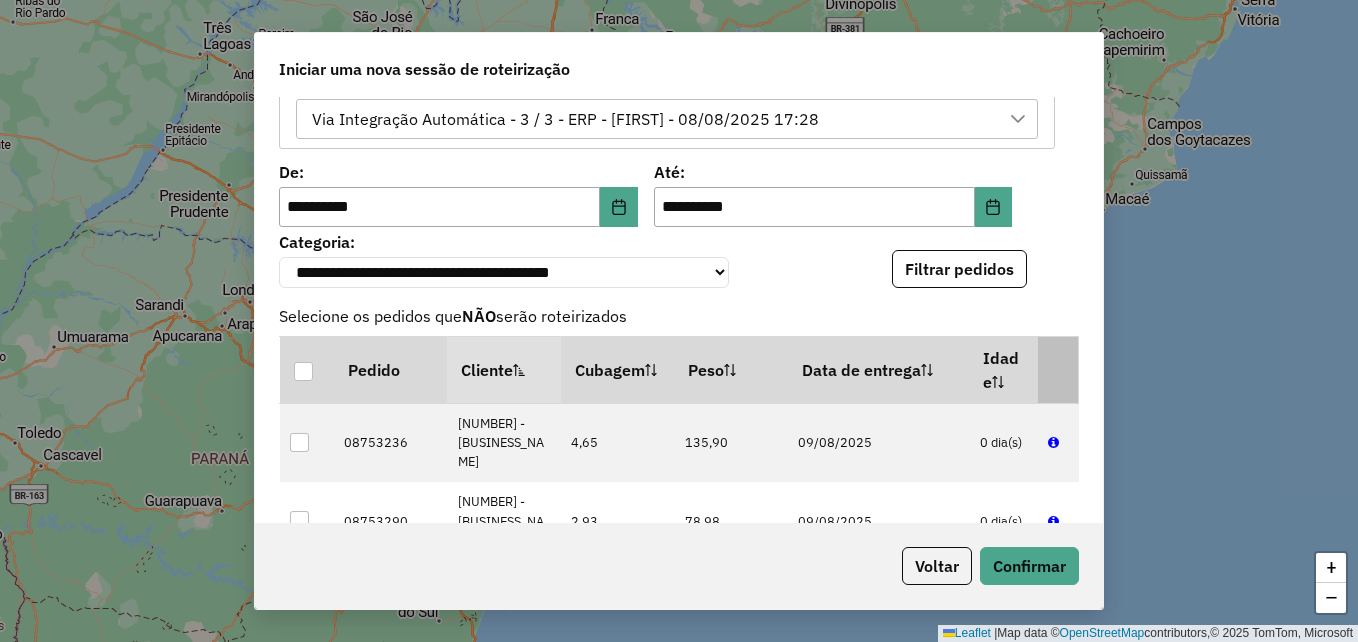scroll, scrollTop: 400, scrollLeft: 0, axis: vertical 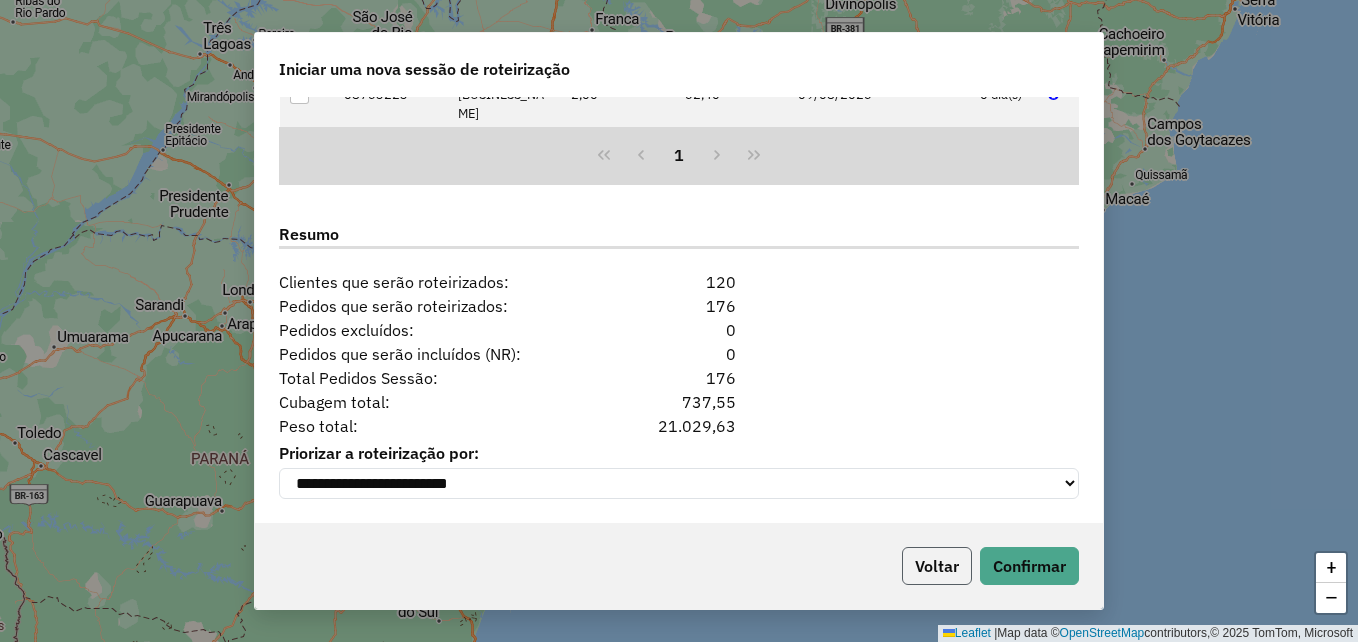 click on "Voltar" 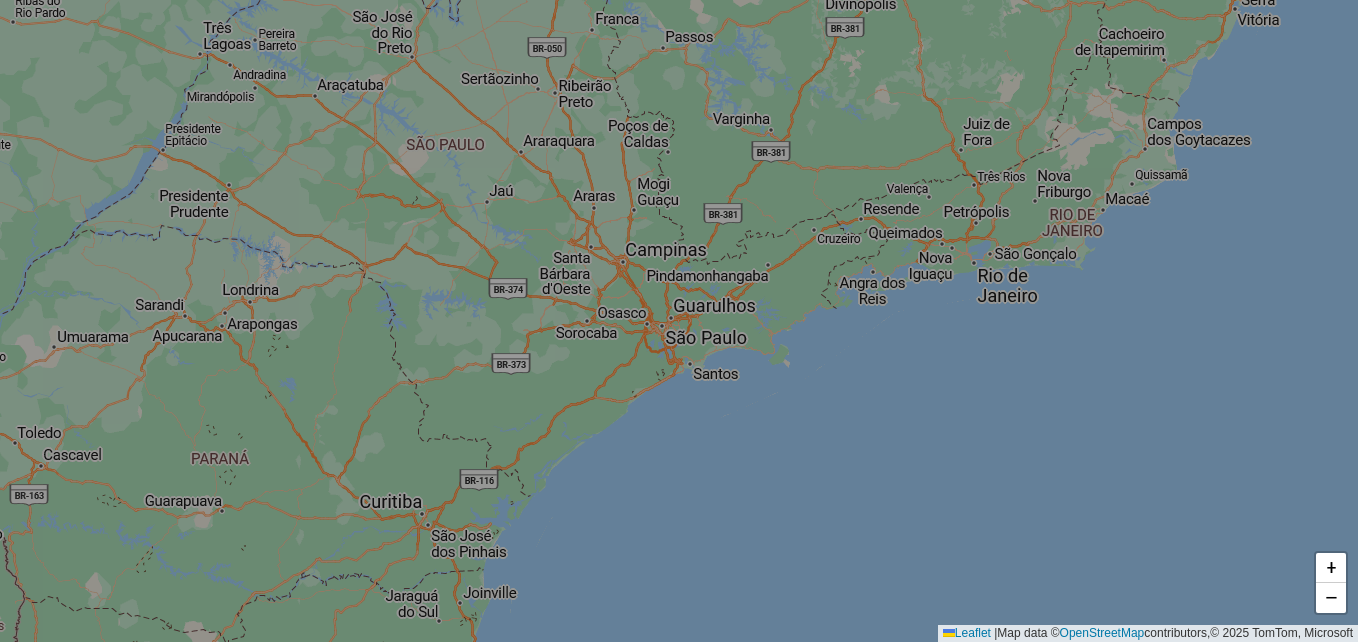 scroll, scrollTop: 233, scrollLeft: 0, axis: vertical 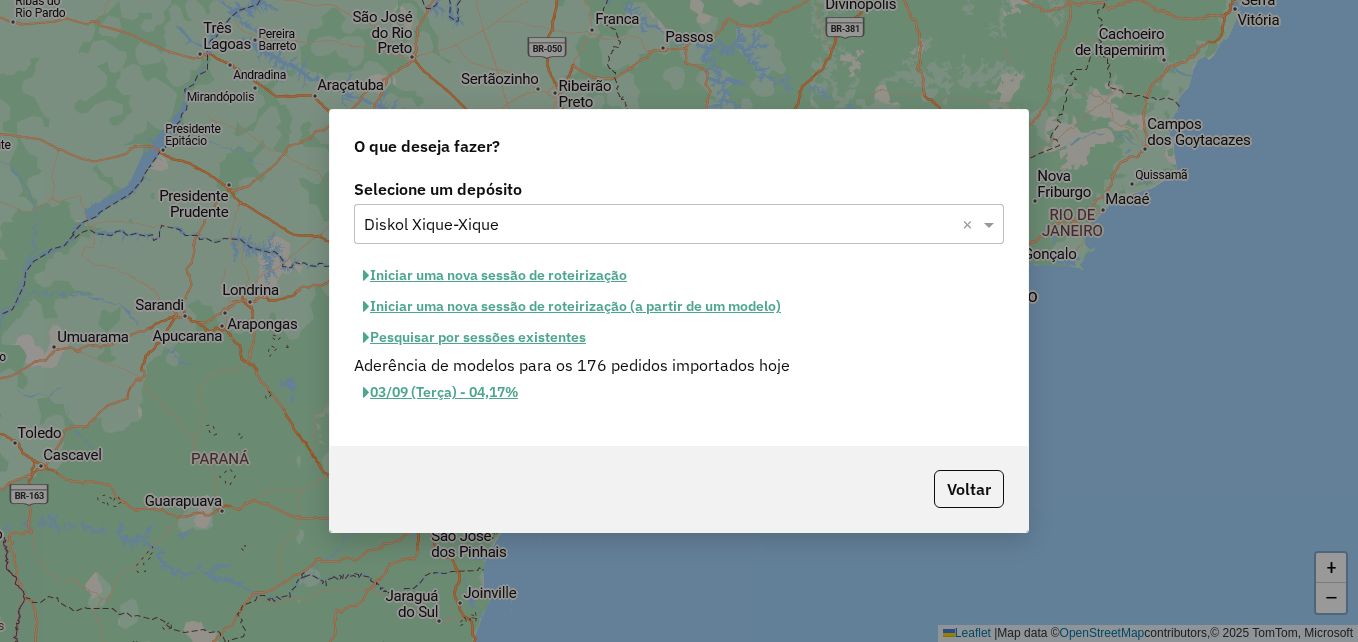 click on "Pesquisar por sessões existentes" 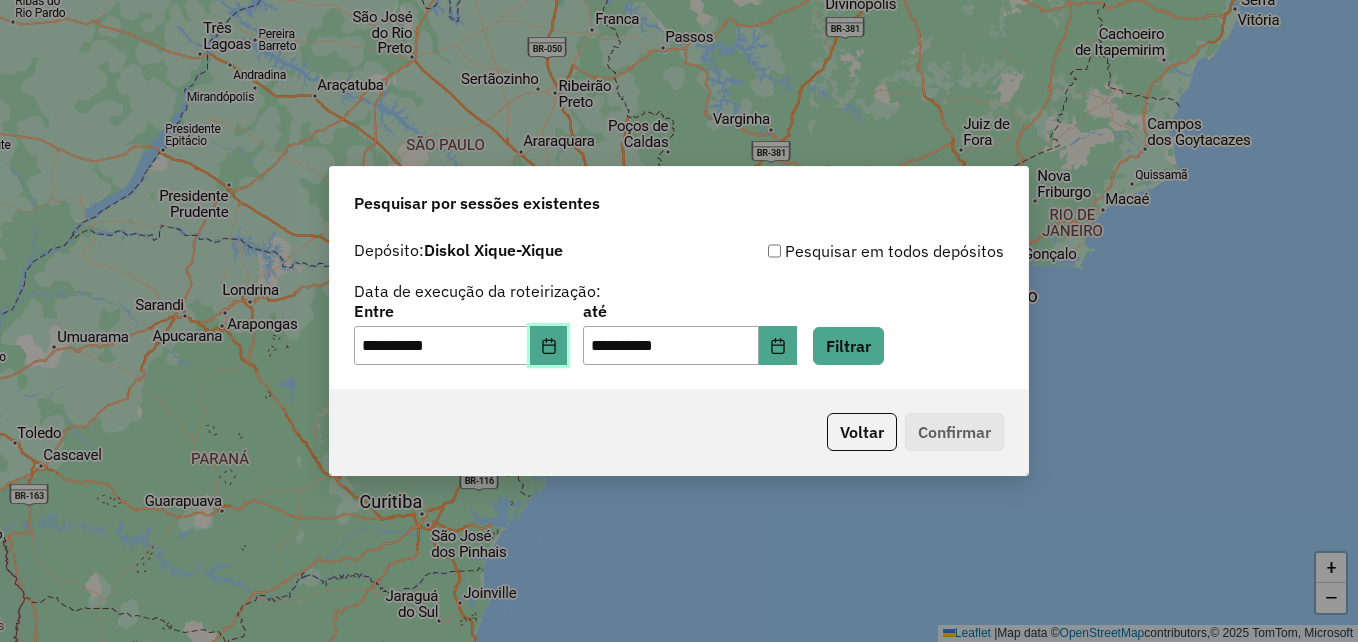 click 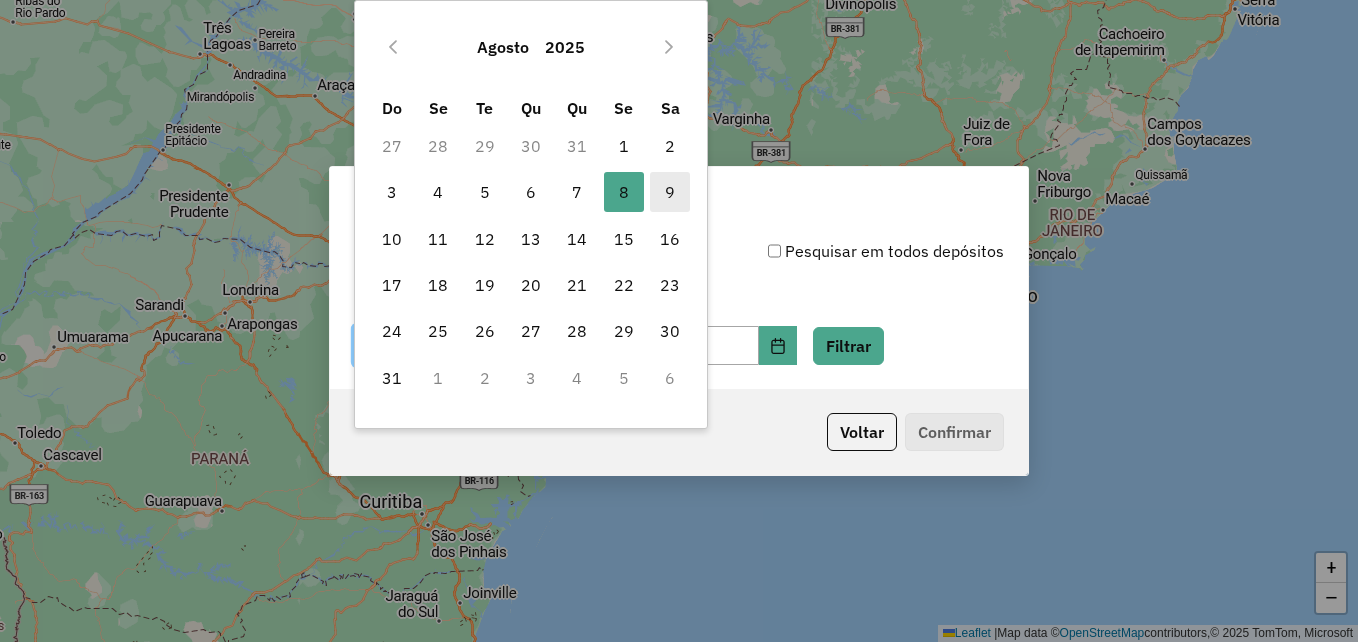 click on "9" at bounding box center (670, 192) 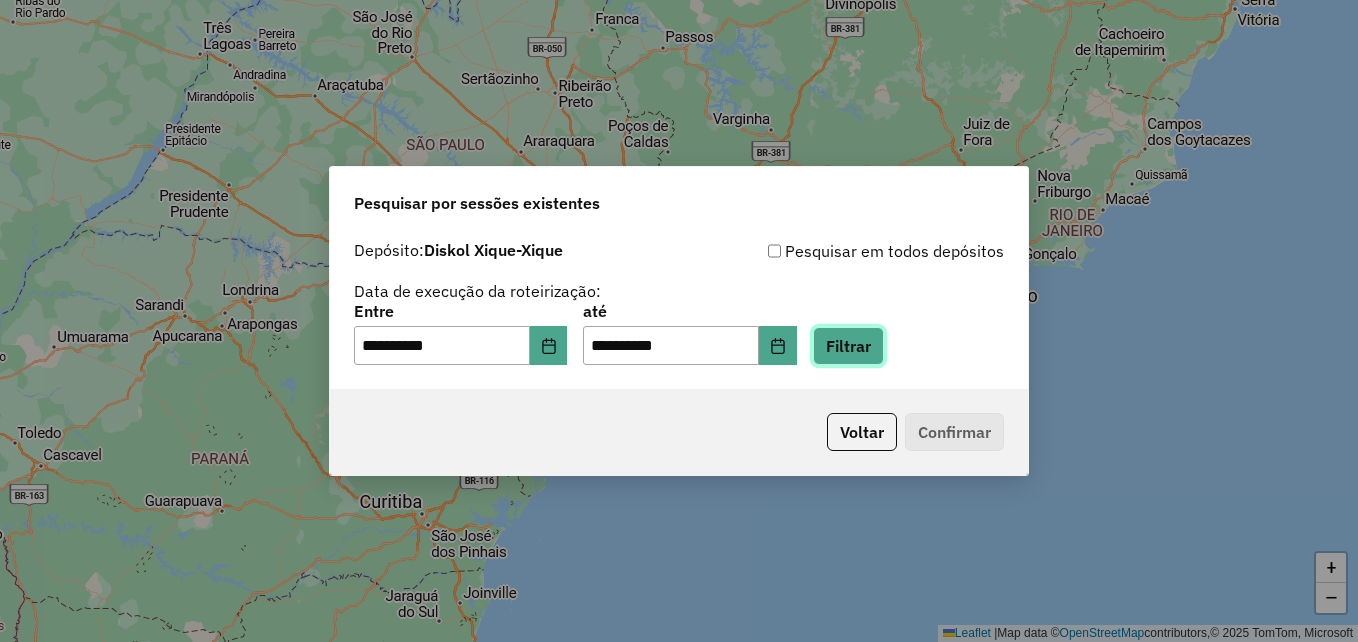 click on "Filtrar" 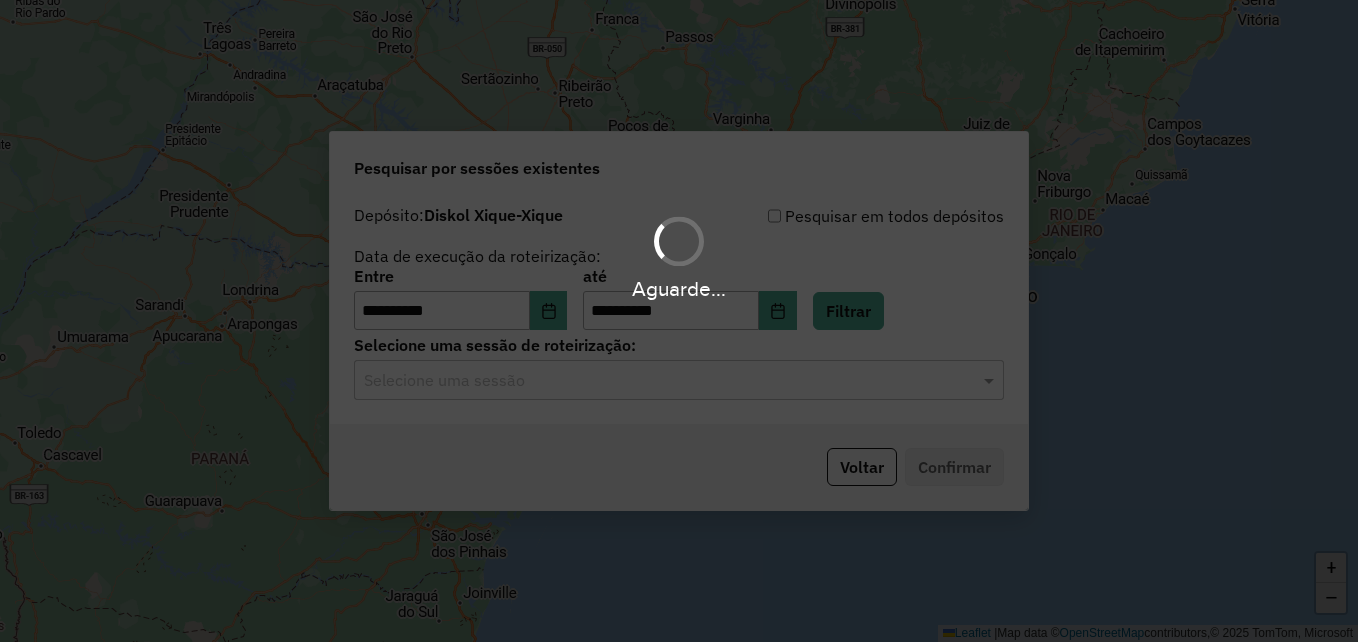 click on "**********" at bounding box center [679, 321] 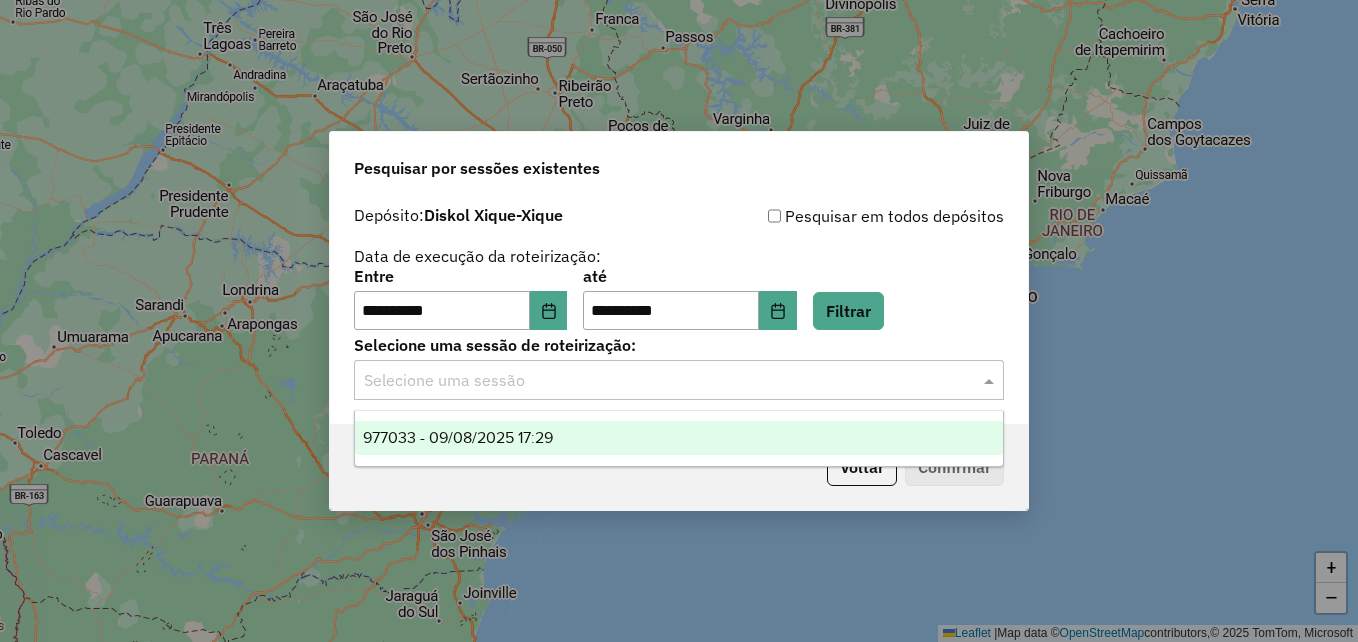 click 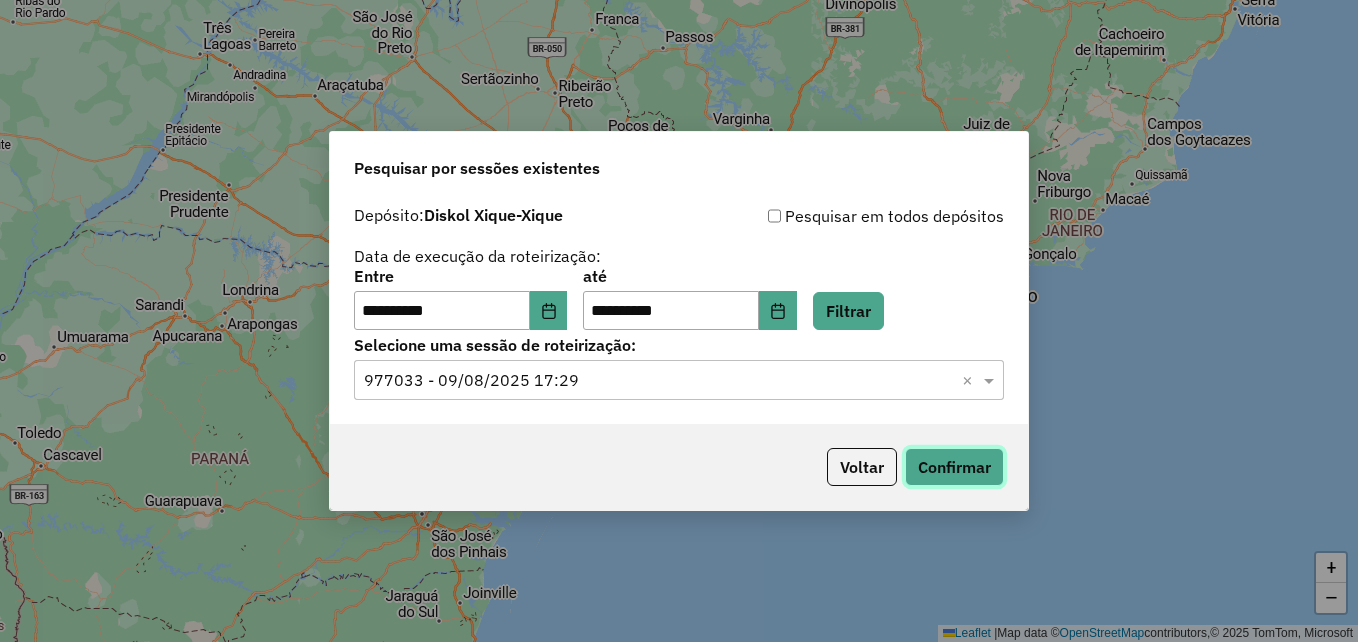 click on "Confirmar" 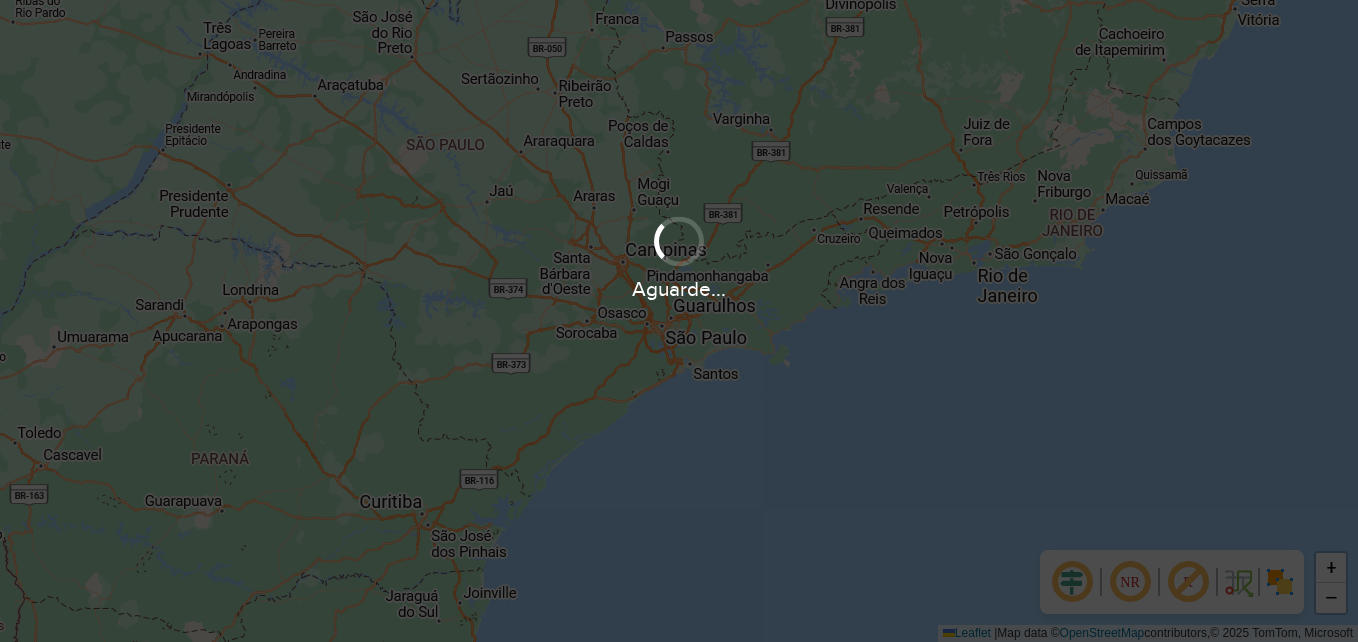 scroll, scrollTop: 0, scrollLeft: 0, axis: both 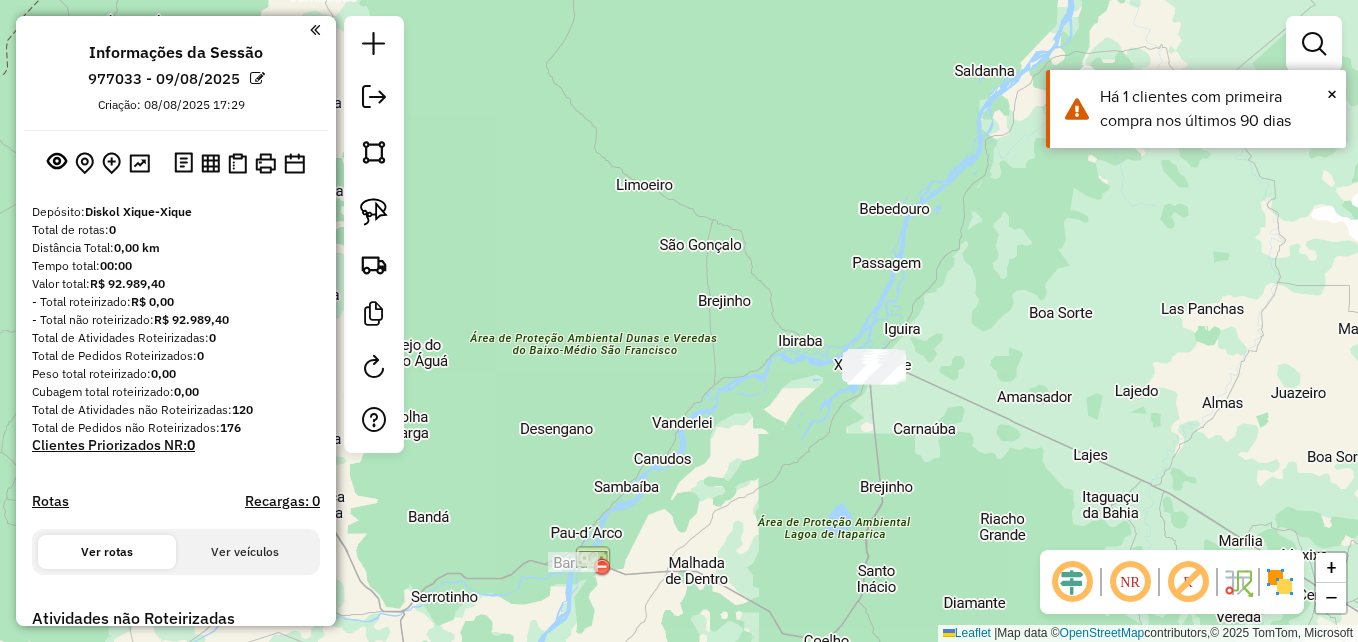 drag, startPoint x: 791, startPoint y: 243, endPoint x: 1027, endPoint y: 290, distance: 240.63458 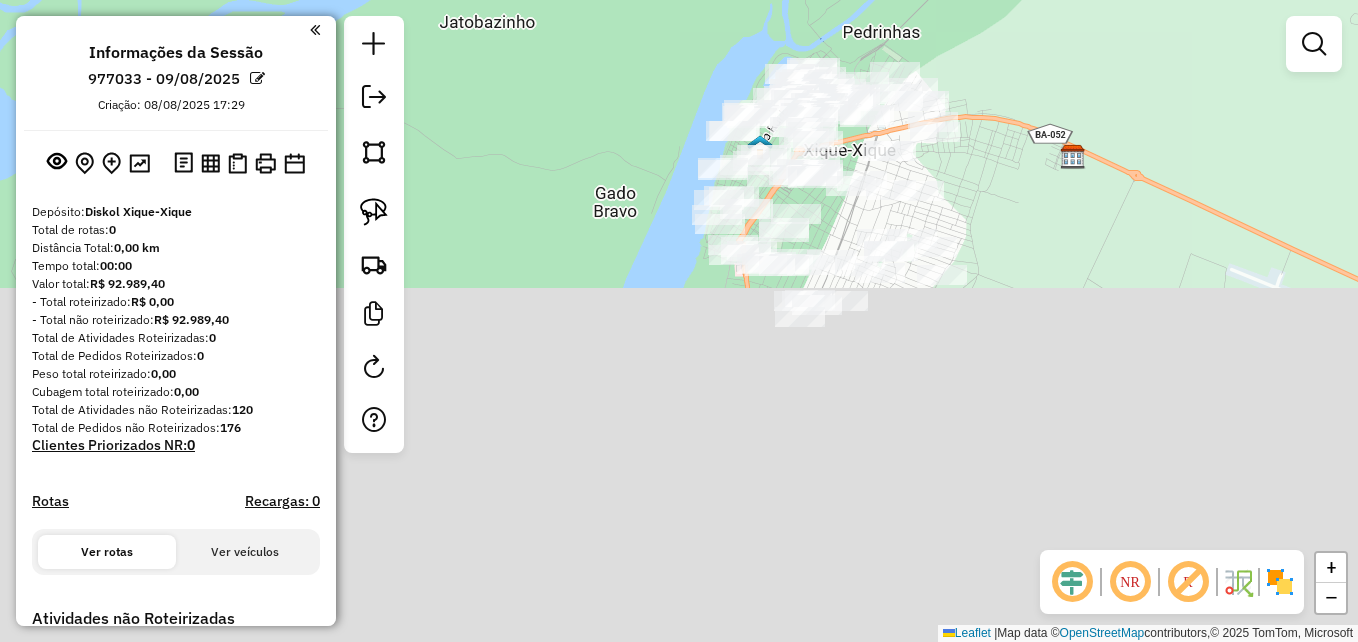 drag, startPoint x: 950, startPoint y: 287, endPoint x: 942, endPoint y: -3, distance: 290.11032 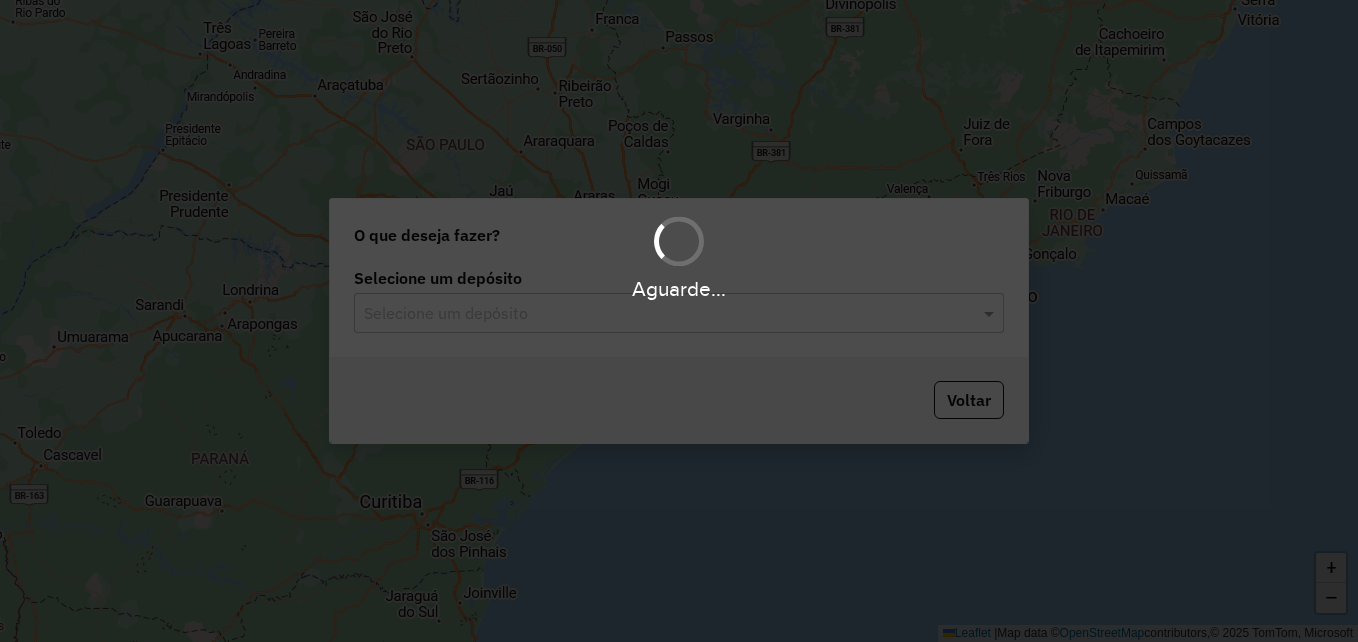 scroll, scrollTop: 0, scrollLeft: 0, axis: both 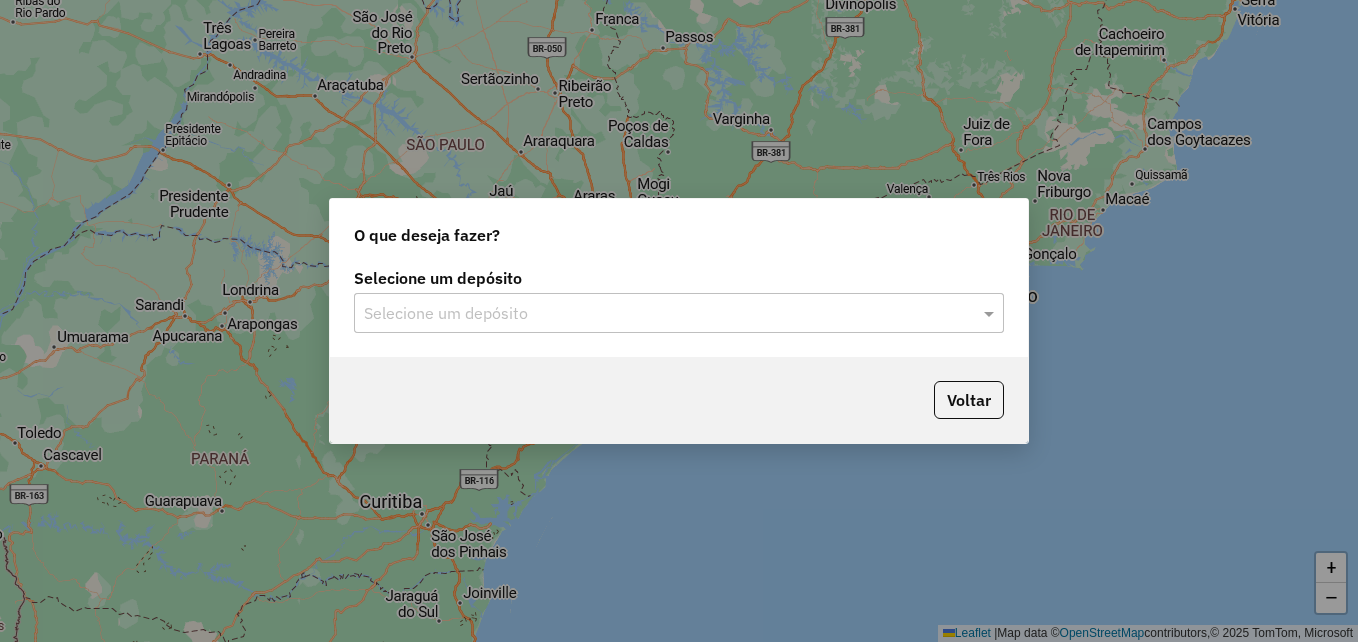 click 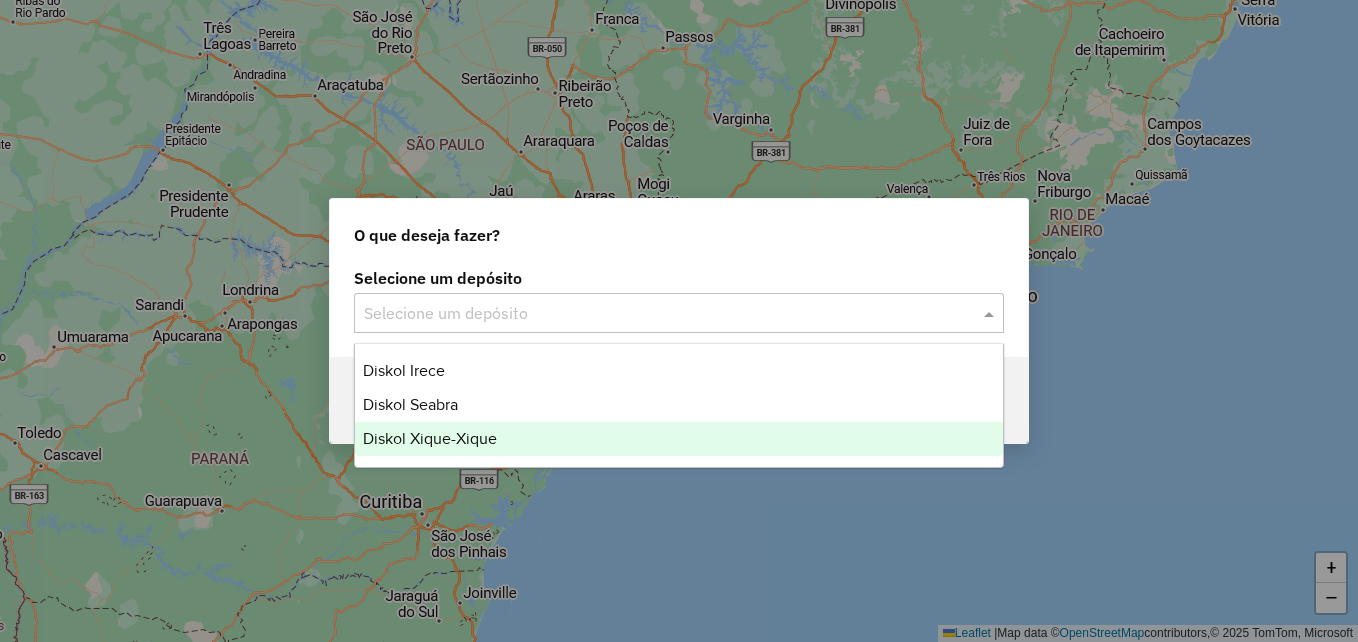 click on "Diskol Xique-Xique" at bounding box center (679, 439) 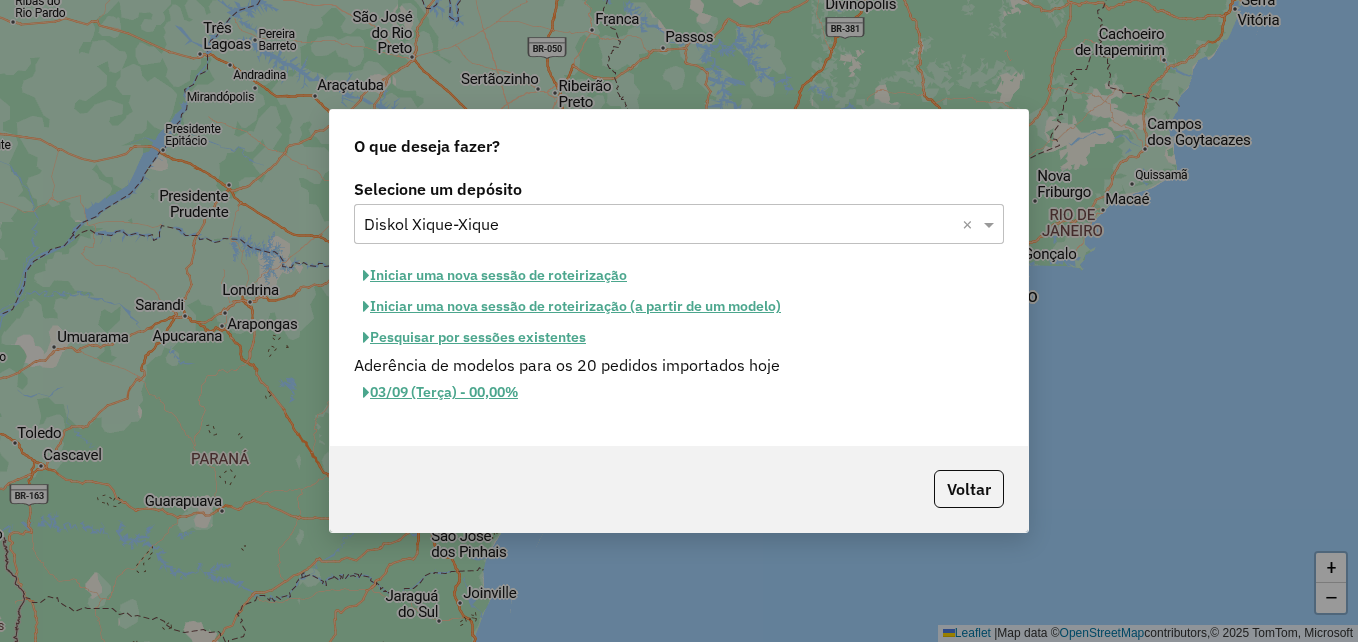 click on "Pesquisar por sessões existentes" 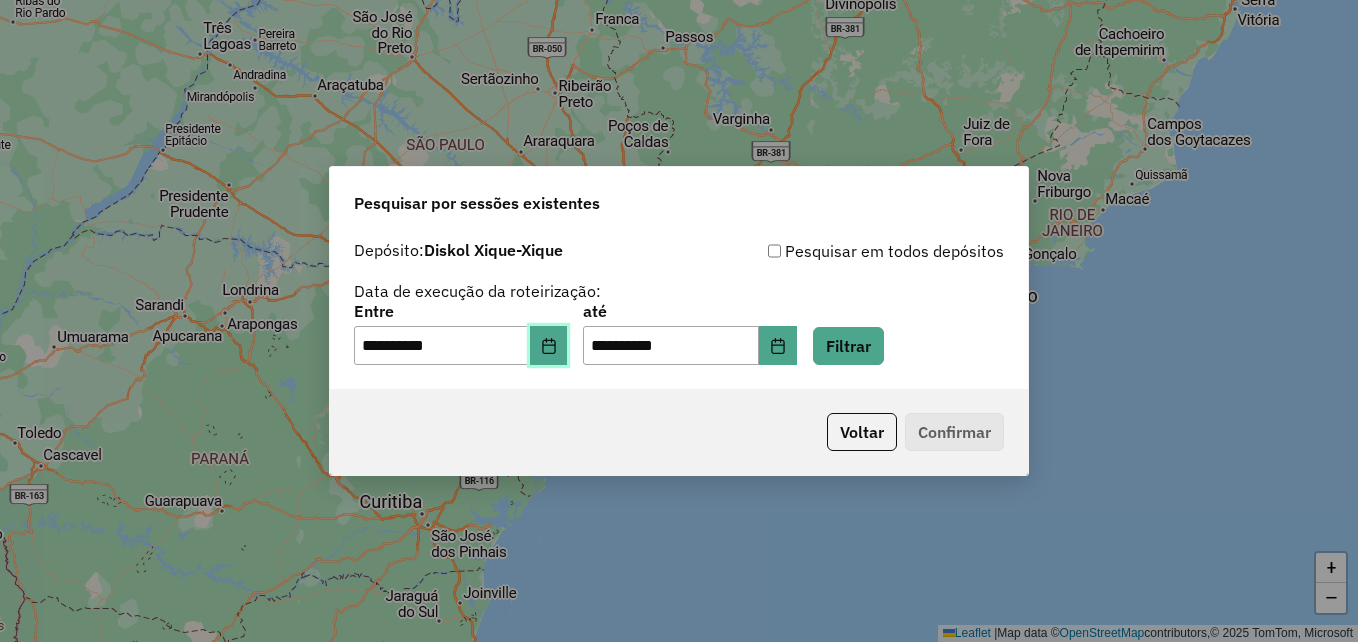 click 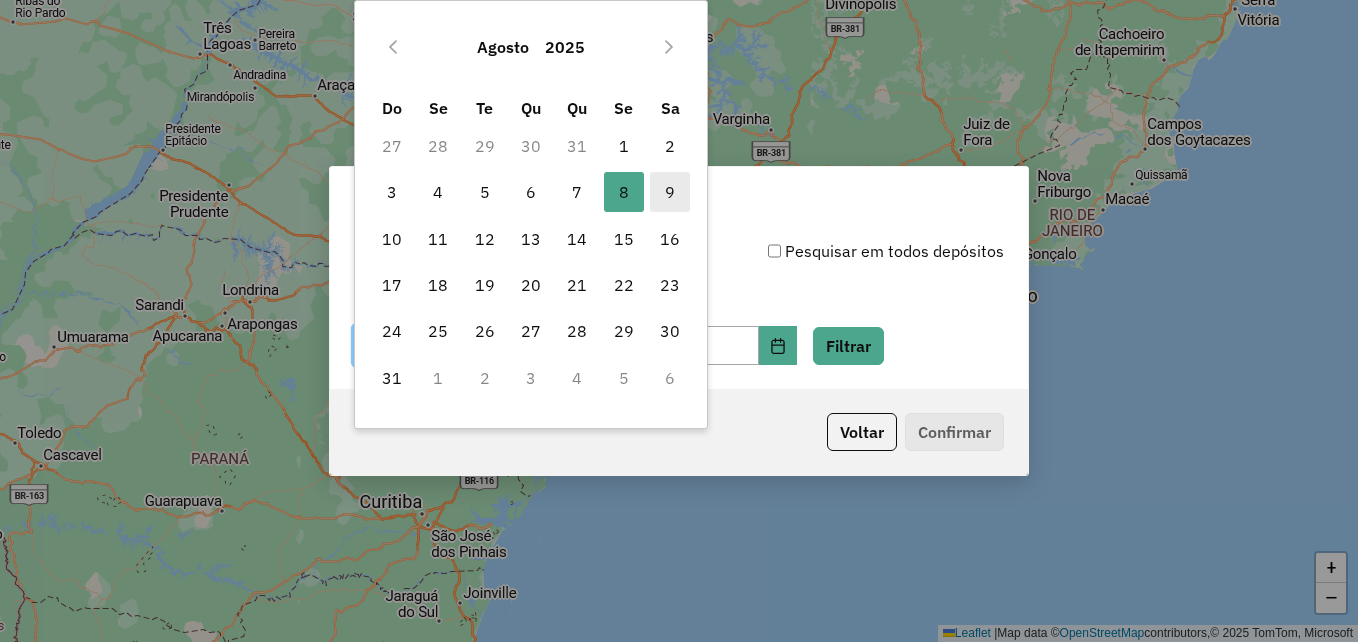click on "9" at bounding box center (670, 192) 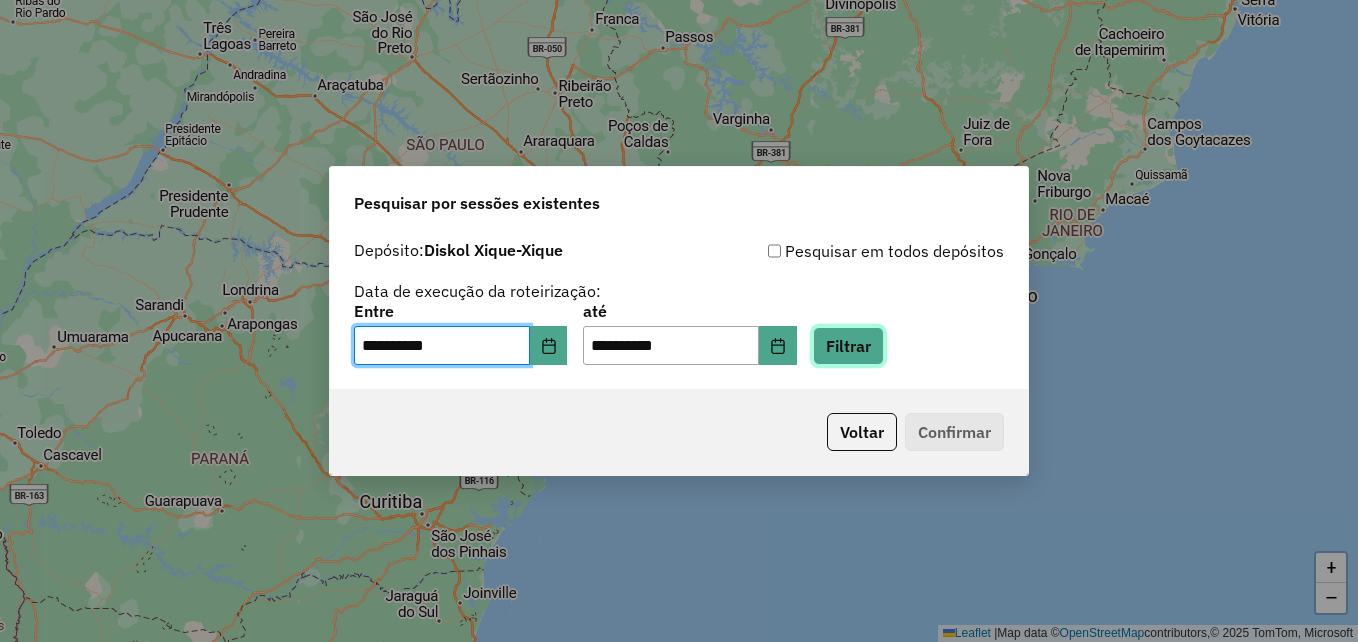 click on "Filtrar" 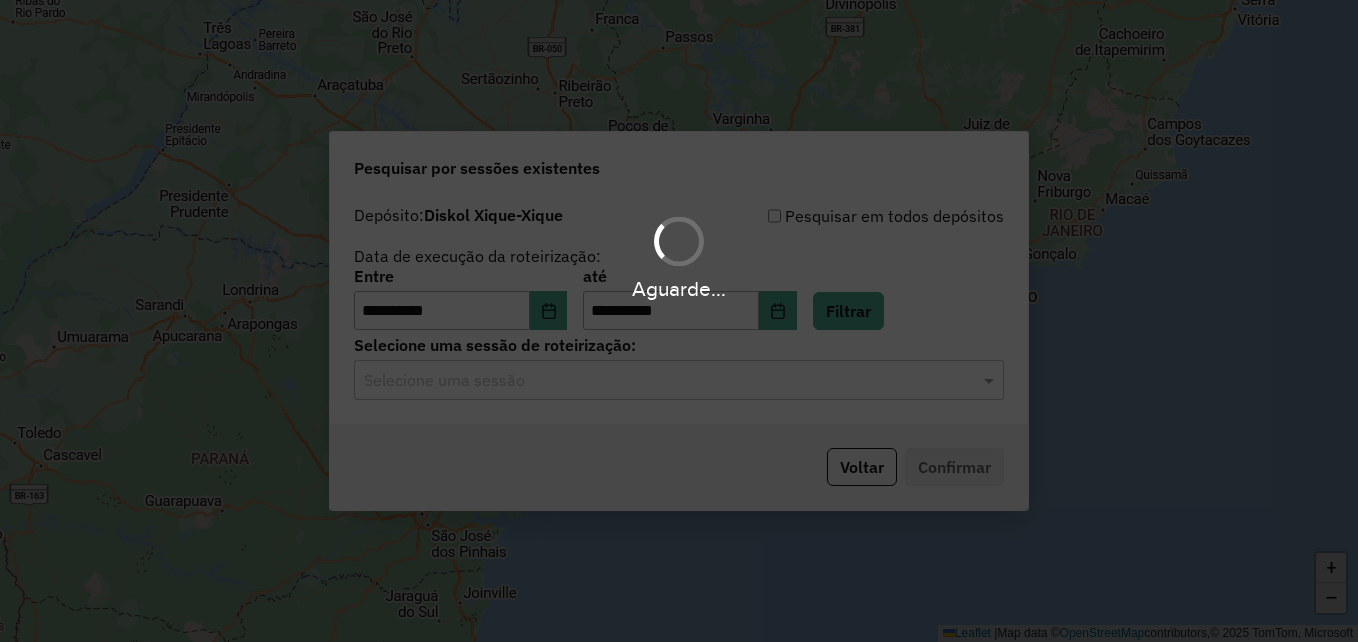 click on "Aguarde..." at bounding box center (679, 321) 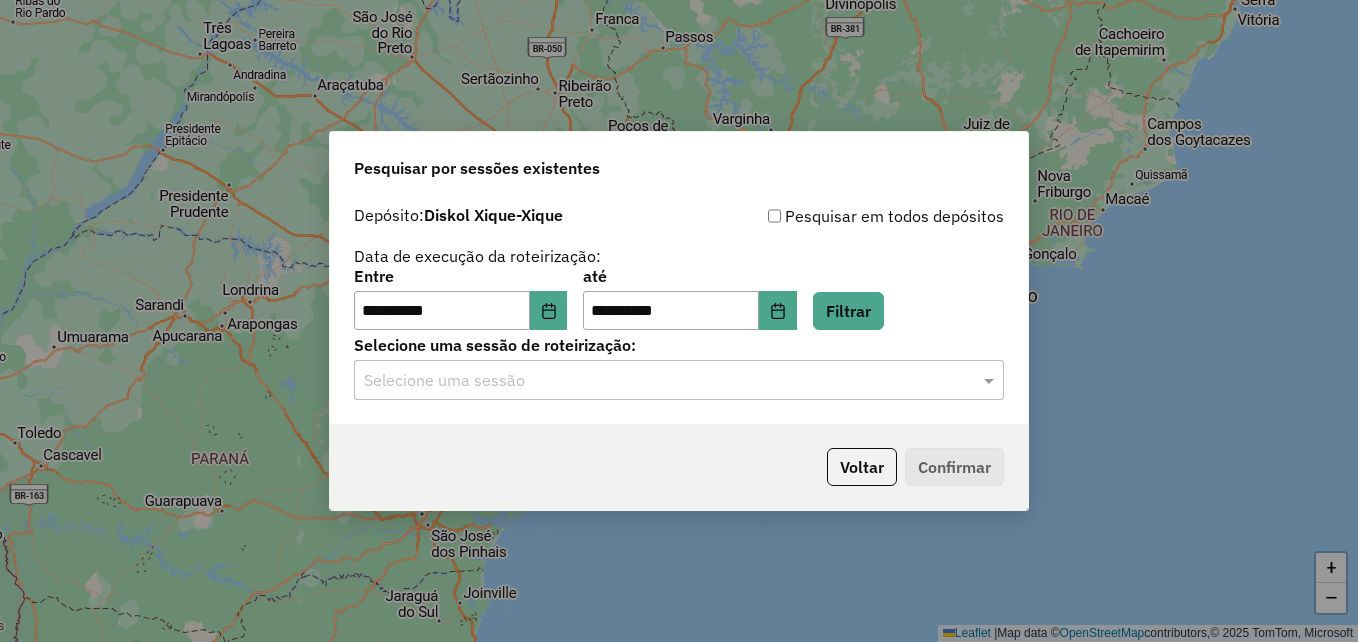 click 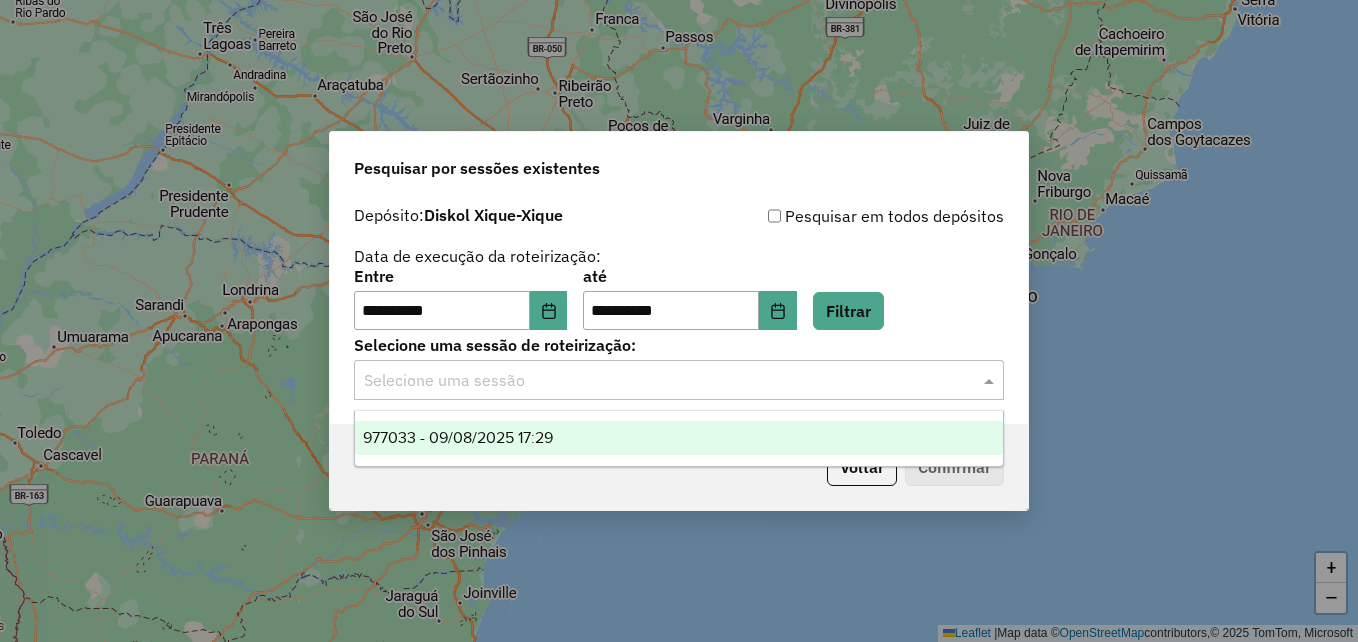 click on "977033 - 09/08/2025 17:29" at bounding box center [679, 438] 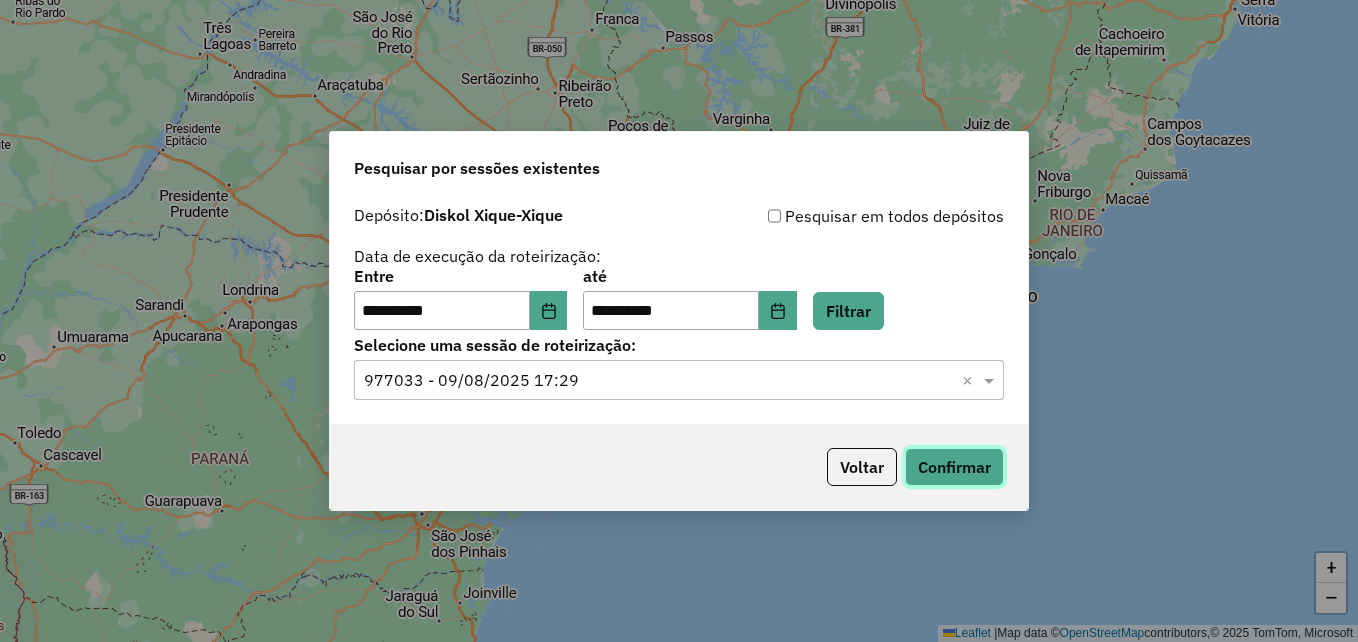 click on "Confirmar" 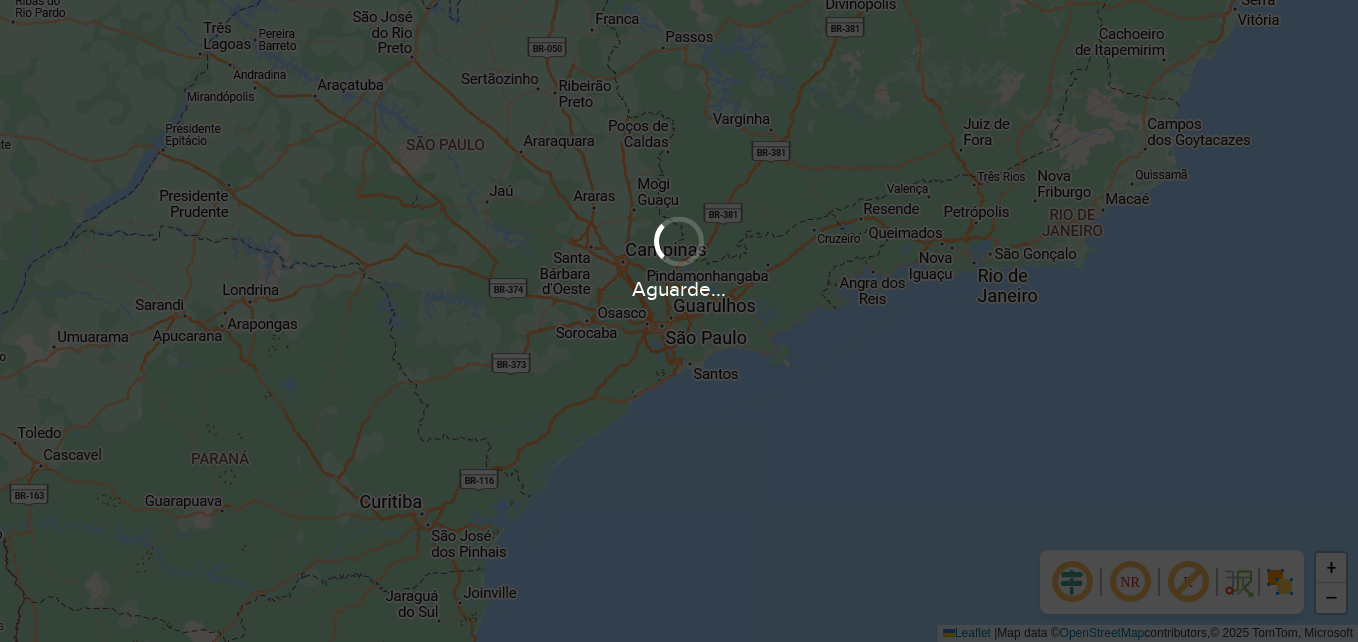 scroll, scrollTop: 0, scrollLeft: 0, axis: both 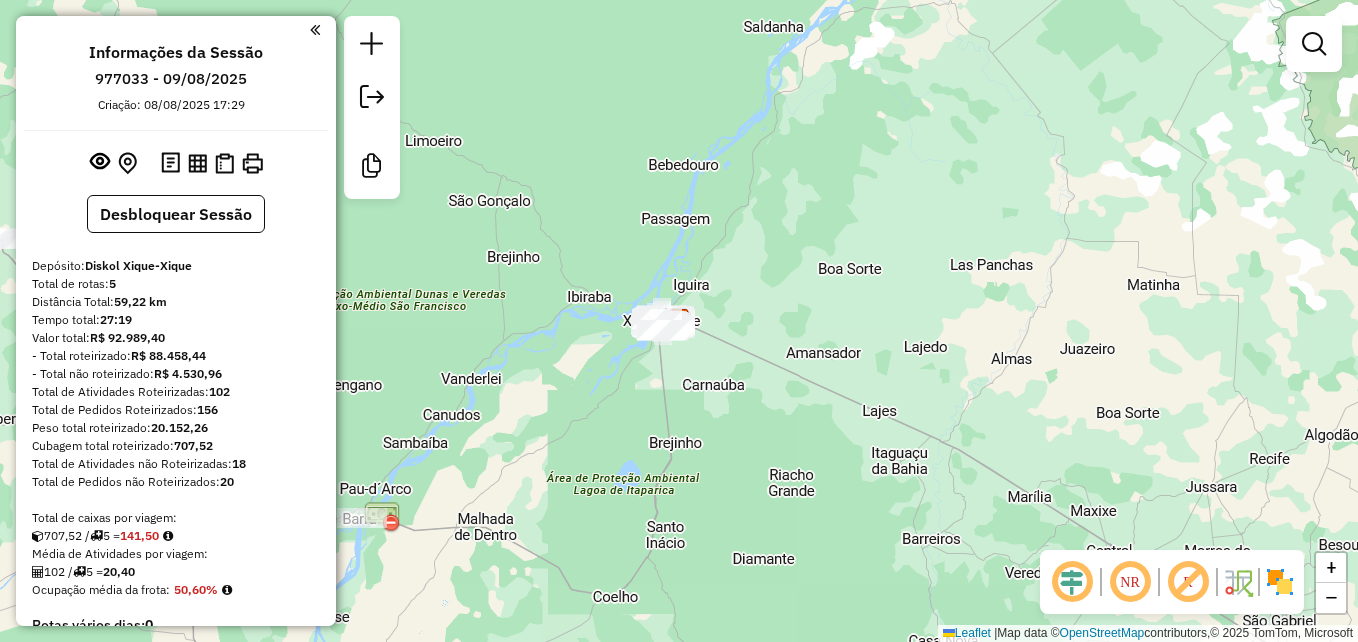 drag, startPoint x: 550, startPoint y: 386, endPoint x: 887, endPoint y: 320, distance: 343.4021 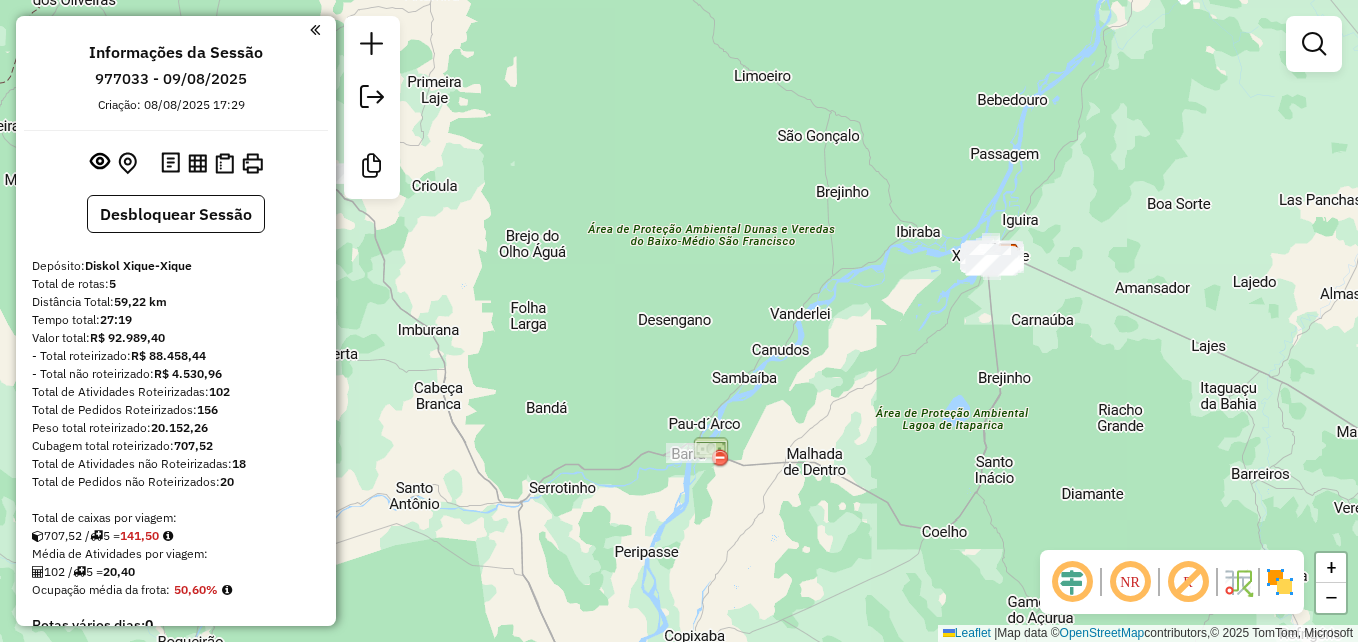 drag, startPoint x: 887, startPoint y: 320, endPoint x: 633, endPoint y: 487, distance: 303.9819 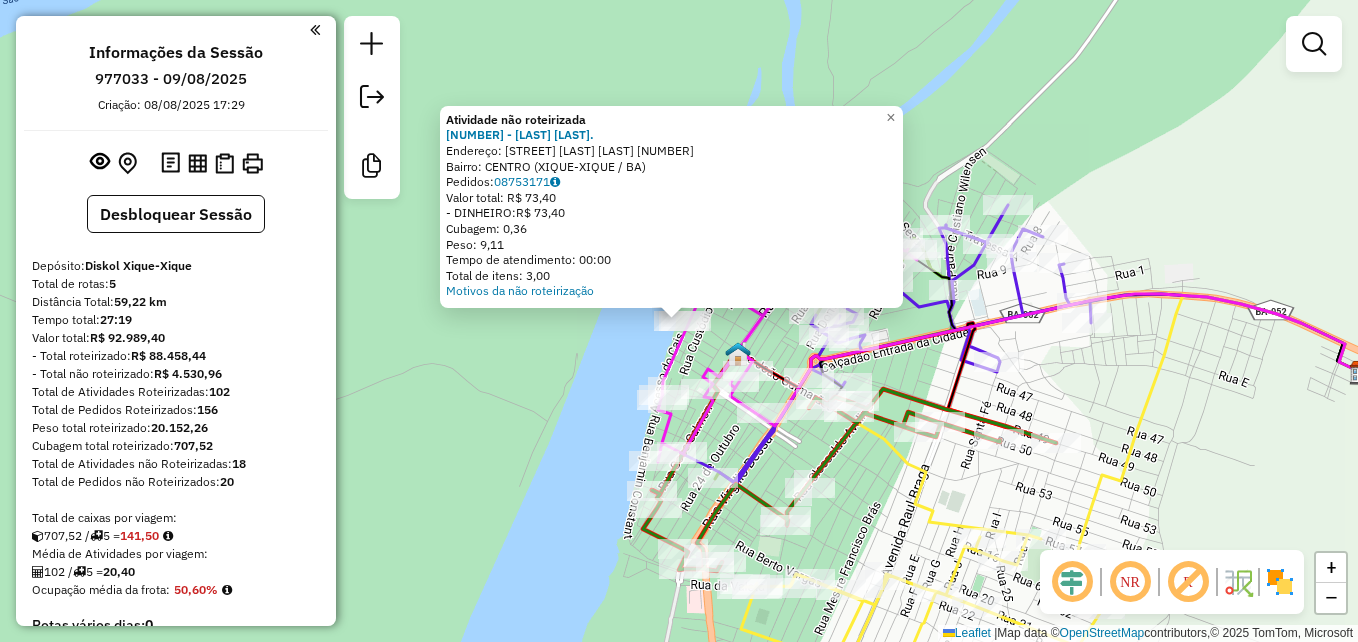 click on "Atividade não roteirizada [NUMBER] - [LAST] [LAST]. Endereço: [STREET] [LAST] [LAST] [NUMBER] Bairro: [STREET] ([CITY] / [STATE]) Pedidos: [POSTAL_CODE] Valor total: R$ [PRICE] - DINHEIRO: R$ [PRICE] Cubagem: [NUMBER] Peso: [NUMBER] Tempo de atendimento: [TIME] Total de itens: [NUMBER] Motivos da não roteirização × Janela de atendimento Grade de atendimento Capacidade Transportadoras Veículos Cliente Pedidos Rotas Selecione os dias de semana para filtrar as janelas de atendimento Seg Ter Qua Qui Sex Sáb Dom Informe o período da janela de atendimento: De: Até: Filtrar exatamente a janela do cliente Considerar janela de atendimento padrão Selecione os dias de semana para filtrar as grades de atendimento Seg Ter Qua Qui Sex Sáb Dom Considerar clientes sem dia de atendimento cadastrado Clientes fora do dia de atendimento selecionado Filtrar as atividades entre os valores definidos abaixo: Peso mínimo: Peso máximo: Cubagem mínima: Cubagem máxima: De: Até: De:" 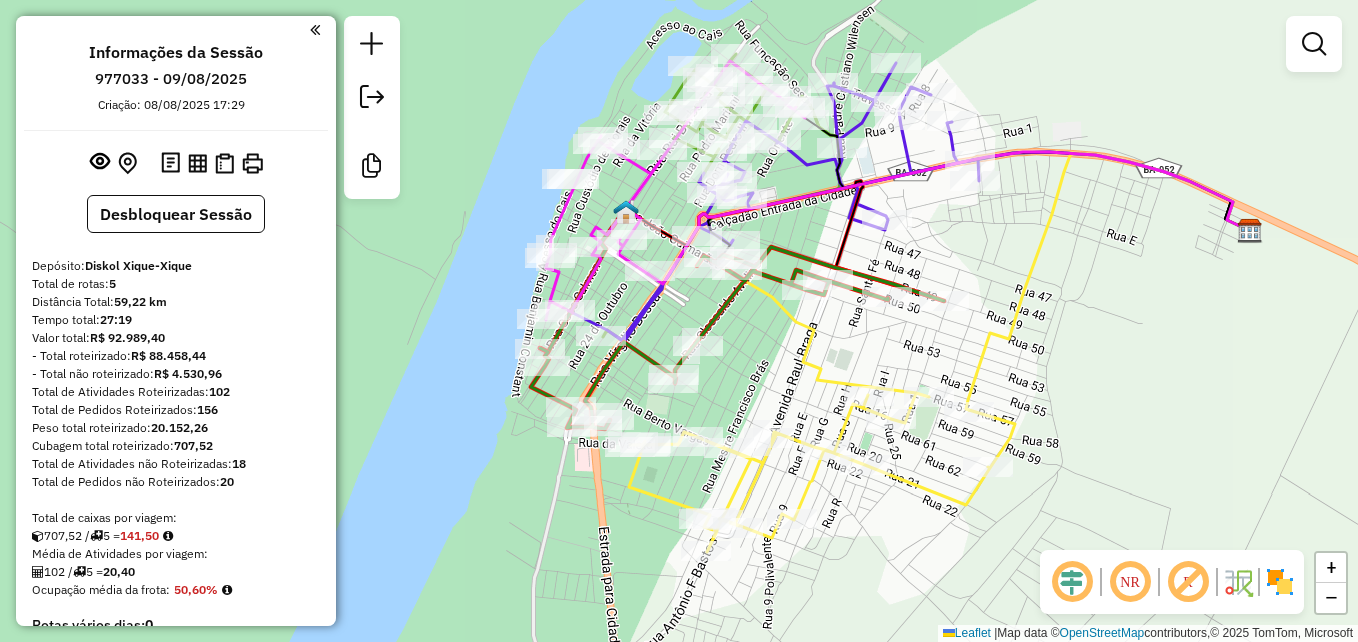 drag, startPoint x: 587, startPoint y: 371, endPoint x: 475, endPoint y: 229, distance: 180.85353 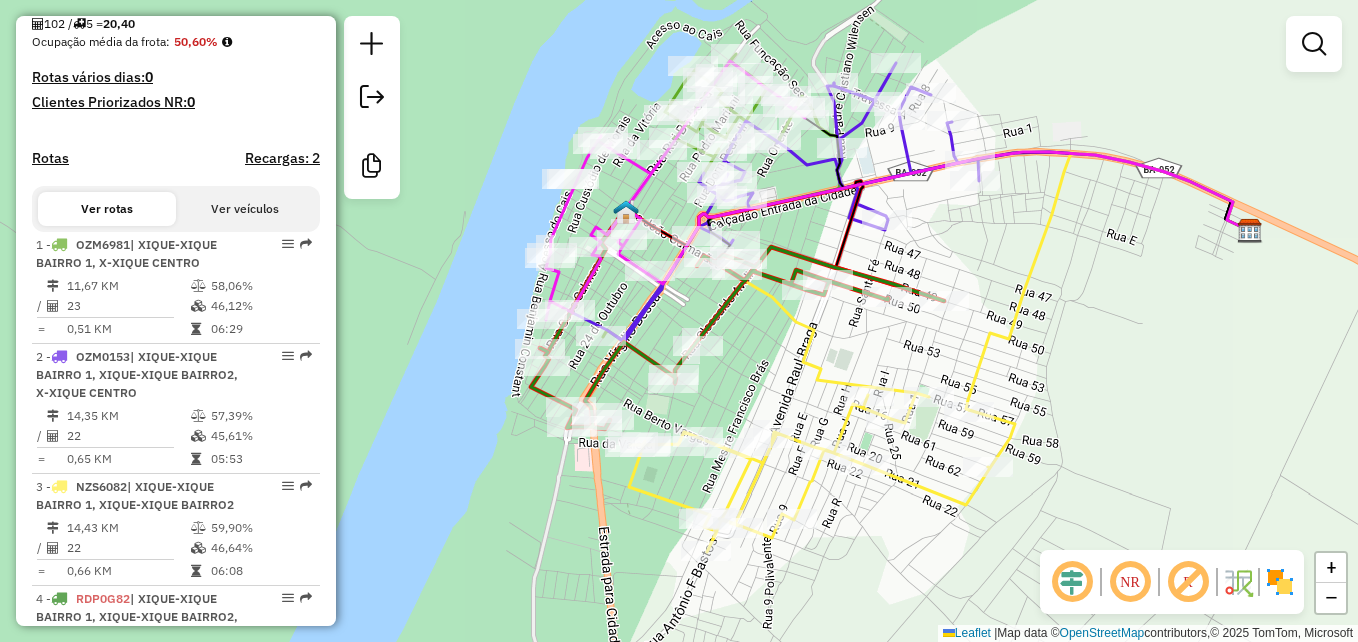 scroll, scrollTop: 600, scrollLeft: 0, axis: vertical 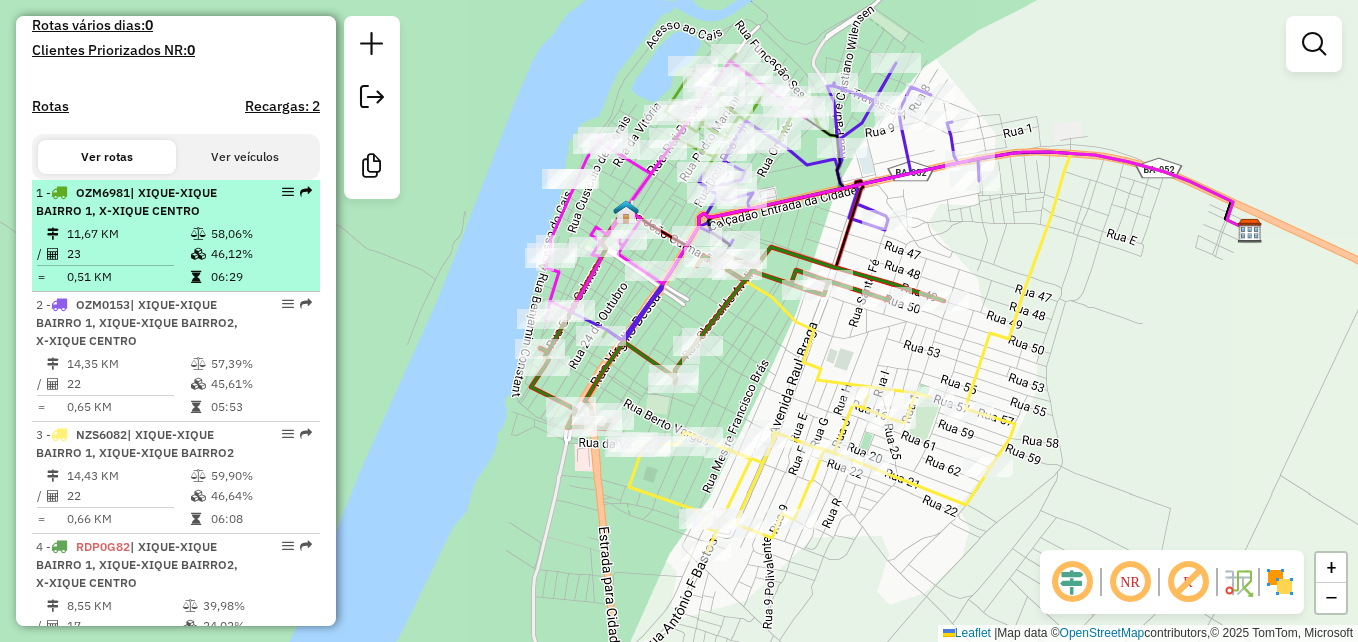 click on "23" at bounding box center [128, 254] 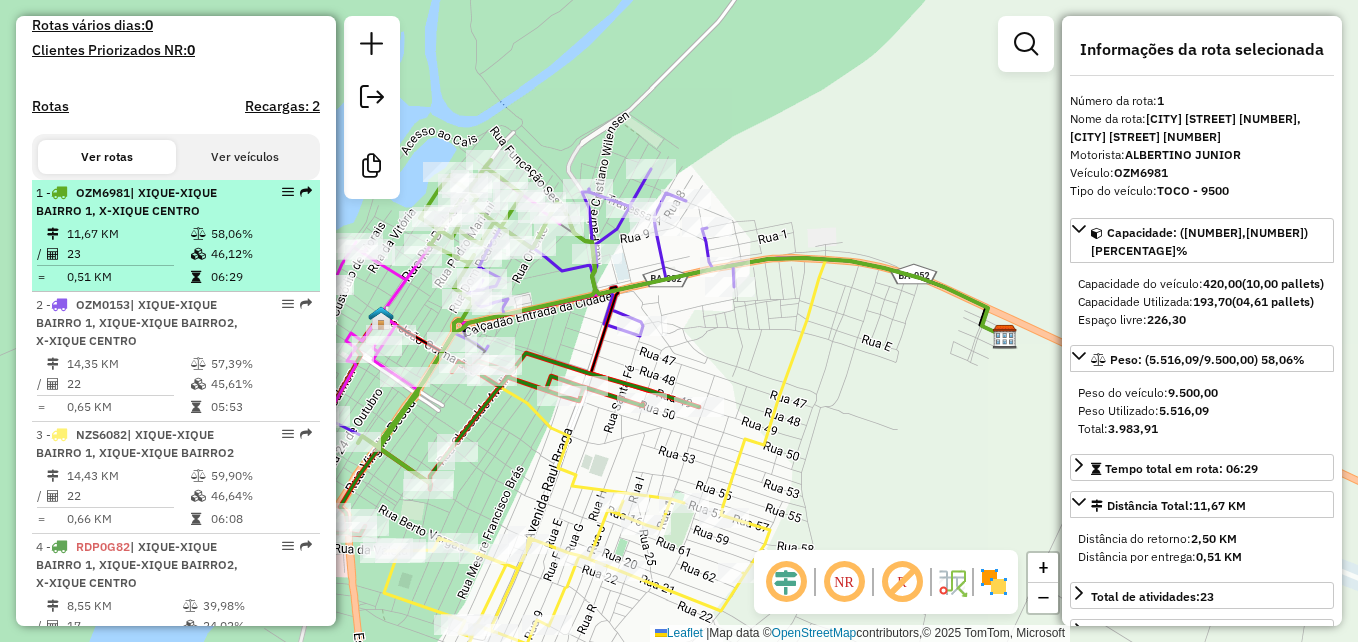 scroll, scrollTop: 700, scrollLeft: 0, axis: vertical 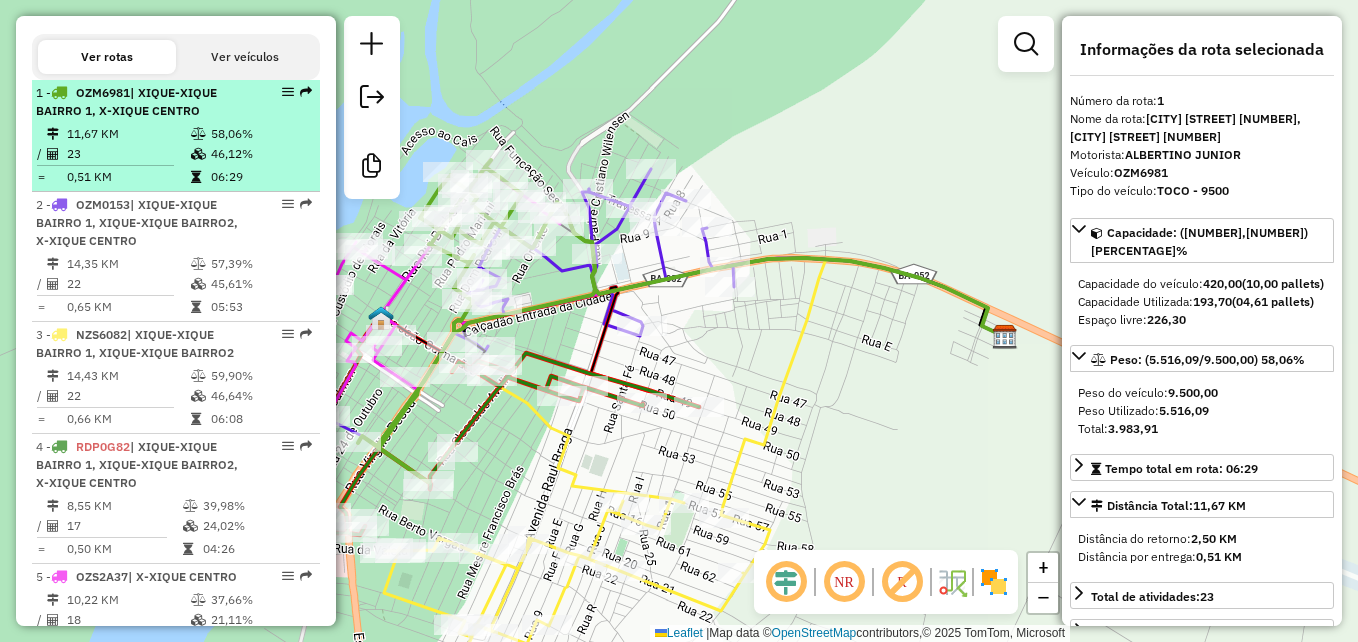 click on "[NUMBER] - [PLATE] | [CITY] [STREET] [NUMBER], [CITY] [STREET] [NUMBER], [CITY] [STREET] [NUMBER]" at bounding box center [142, 223] 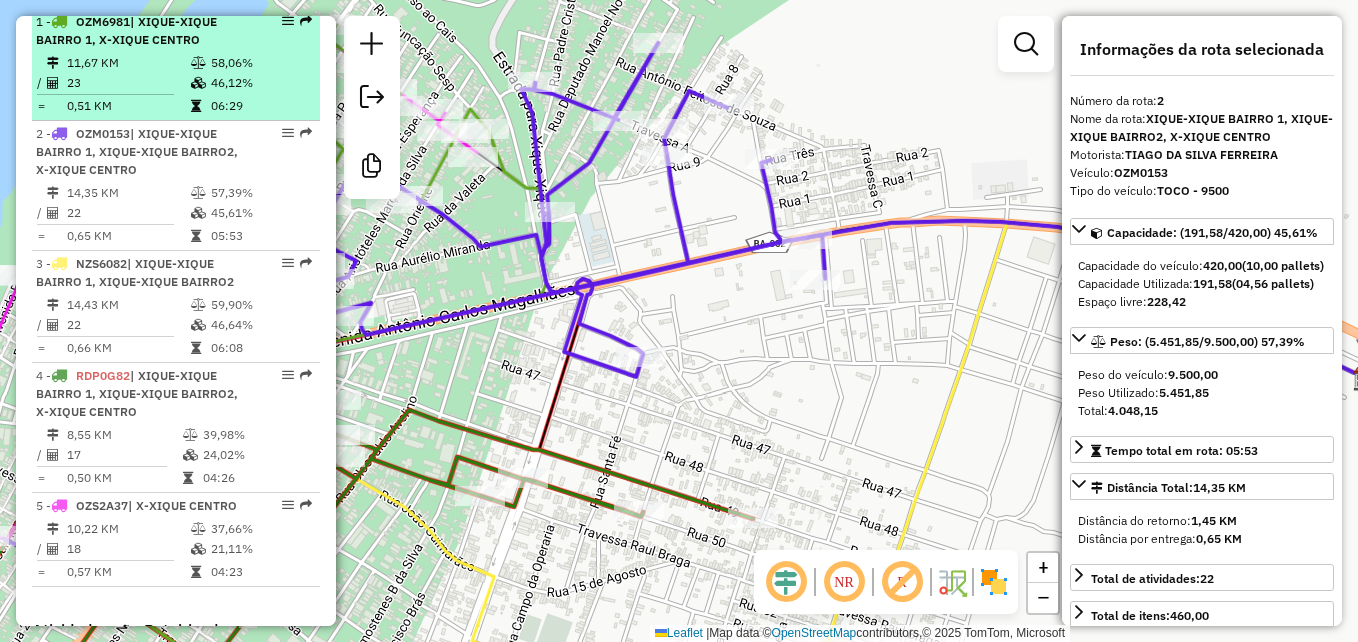 scroll, scrollTop: 800, scrollLeft: 0, axis: vertical 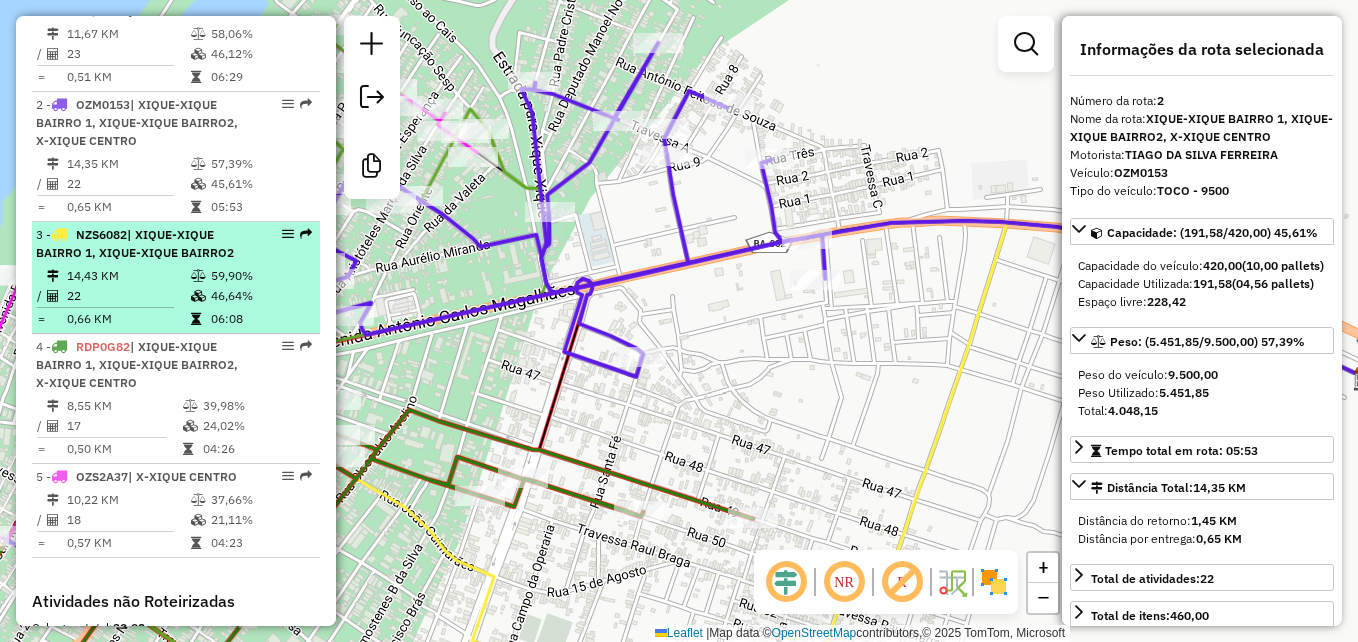 click on "| XIQUE-XIQUE BAIRRO 1, XIQUE-XIQUE BAIRRO2" at bounding box center (135, 243) 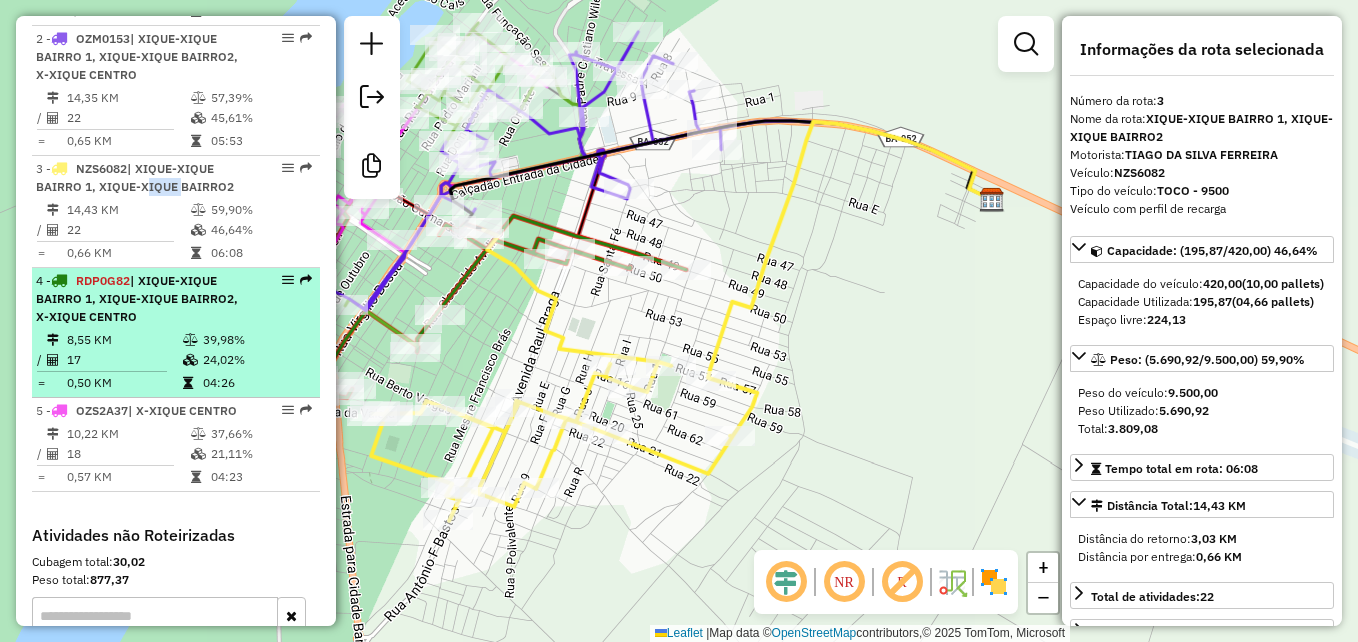 scroll, scrollTop: 900, scrollLeft: 0, axis: vertical 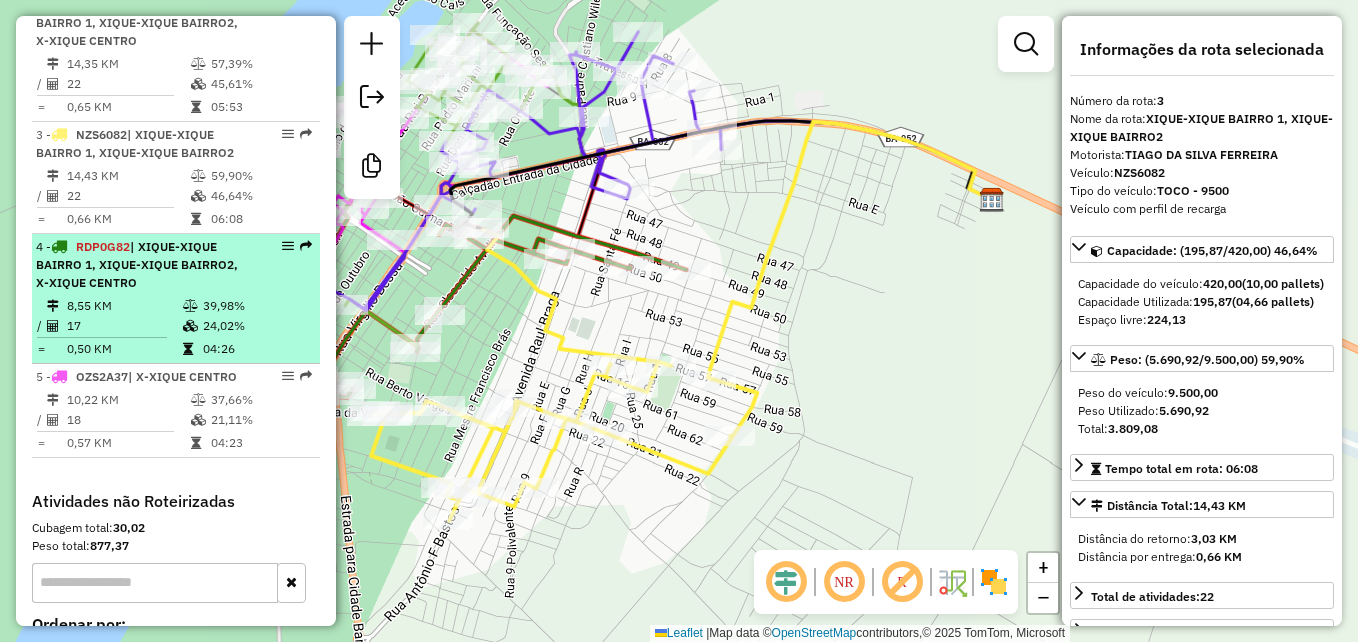 click on "[NUMBER] - [PLATE] | [CITY] [STREET] [NUMBER], [CITY] [STREET] [NUMBER], [CITY] [STREET] [NUMBER]" at bounding box center (142, 265) 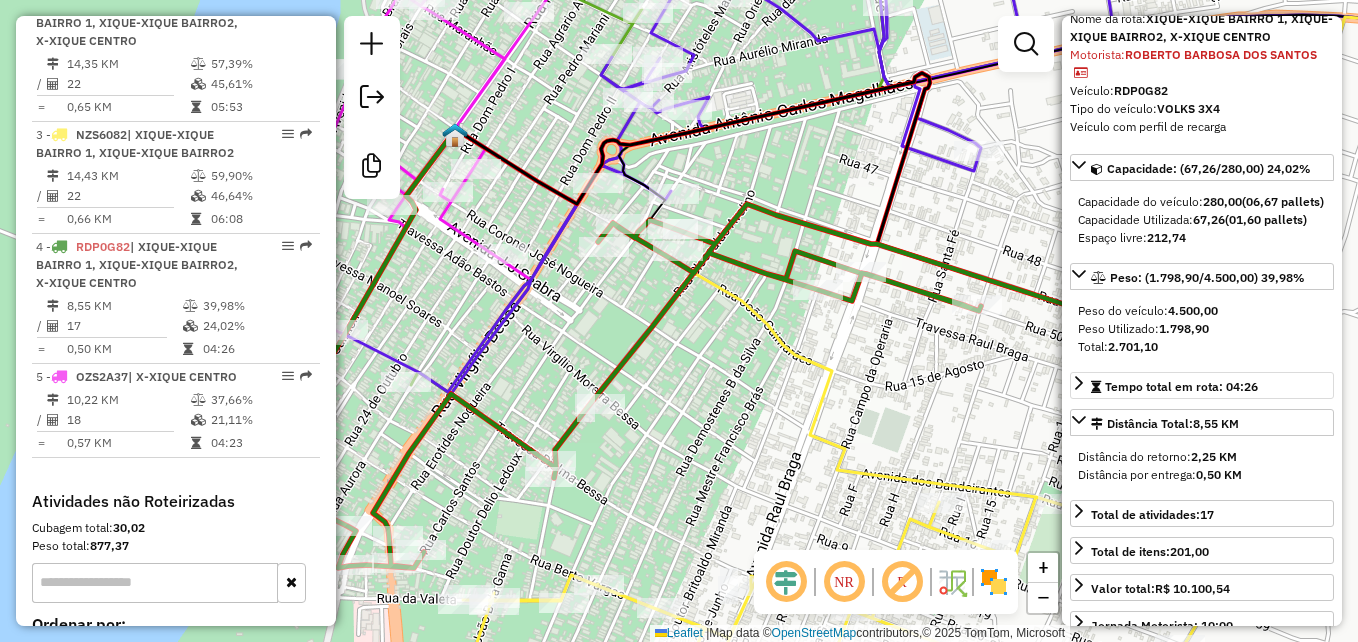 scroll, scrollTop: 200, scrollLeft: 0, axis: vertical 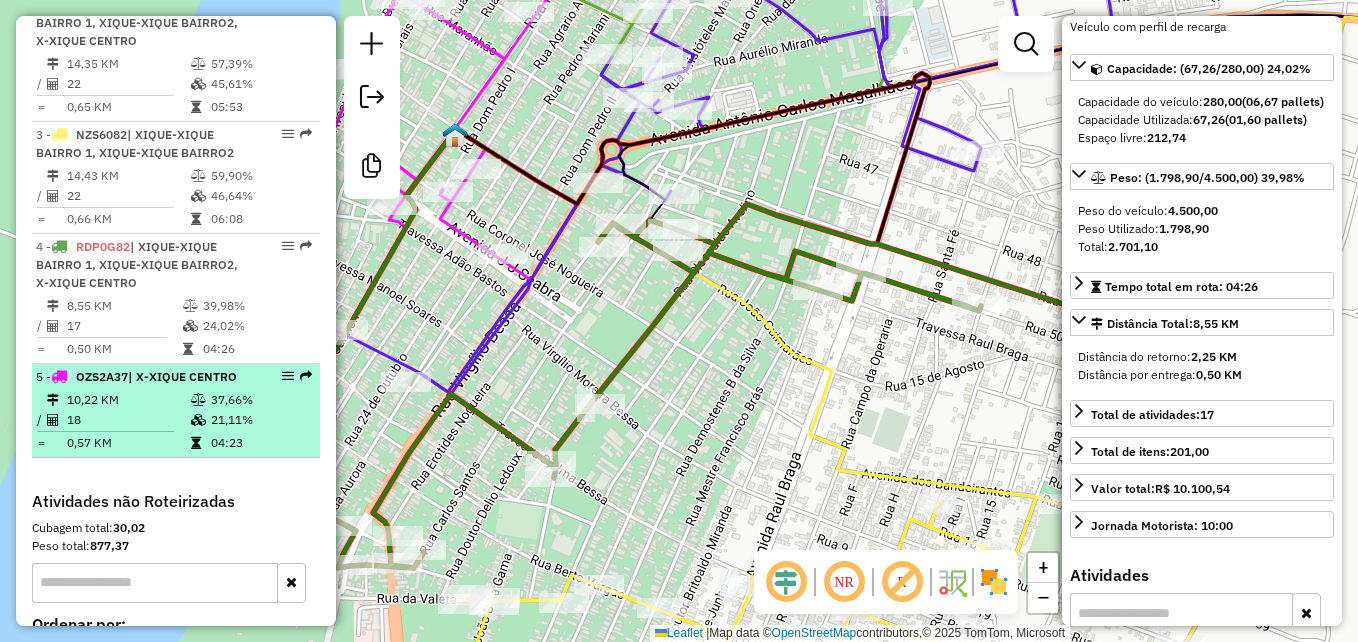 click on "18" at bounding box center [128, 420] 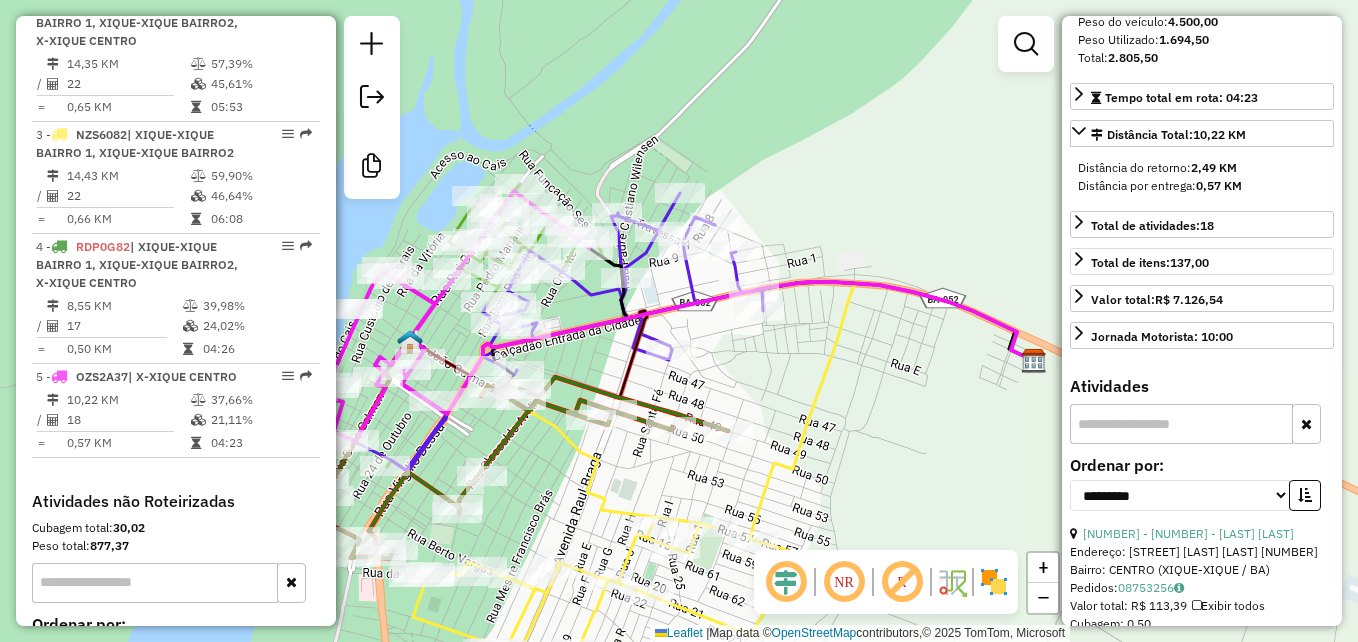 scroll, scrollTop: 364, scrollLeft: 0, axis: vertical 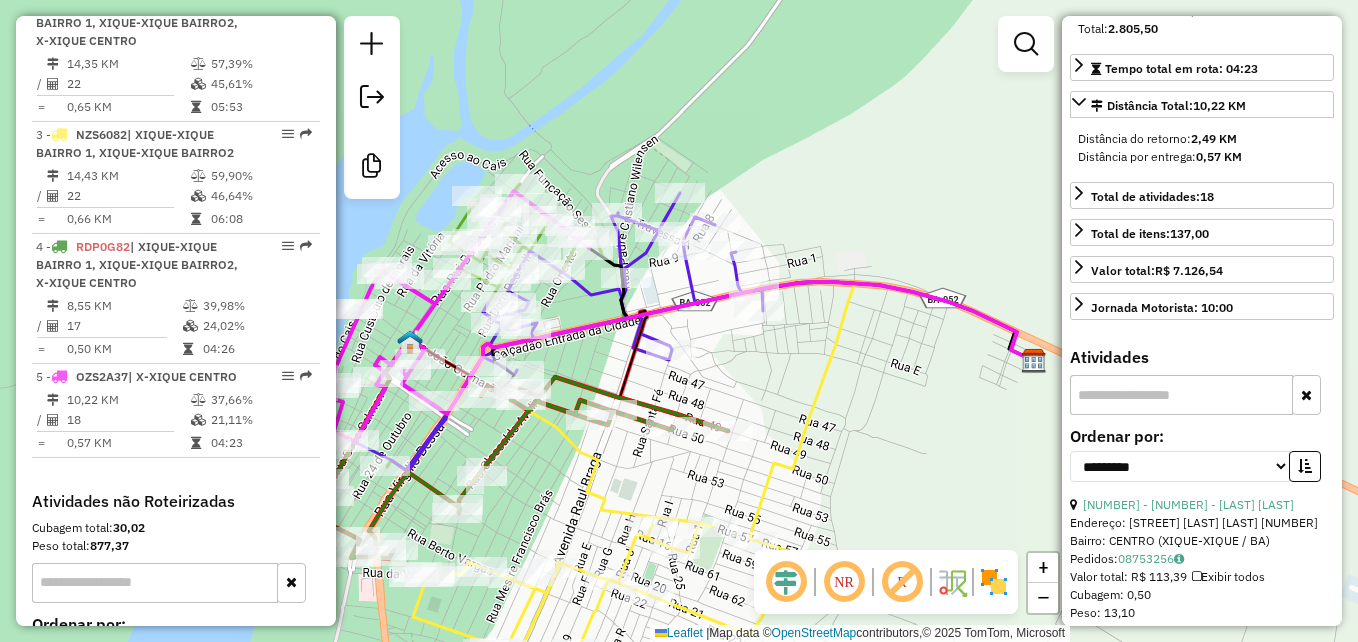 click on "Janela de atendimento Grade de atendimento Capacidade Transportadoras Veículos Cliente Pedidos  Rotas Selecione os dias de semana para filtrar as janelas de atendimento  Seg   Ter   Qua   Qui   Sex   Sáb   Dom  Informe o período da janela de atendimento: De: Até:  Filtrar exatamente a janela do cliente  Considerar janela de atendimento padrão  Selecione os dias de semana para filtrar as grades de atendimento  Seg   Ter   Qua   Qui   Sex   Sáb   Dom   Considerar clientes sem dia de atendimento cadastrado  Clientes fora do dia de atendimento selecionado Filtrar as atividades entre os valores definidos abaixo:  Peso mínimo:   Peso máximo:   Cubagem mínima:   Cubagem máxima:   De:   Até:  Filtrar as atividades entre o tempo de atendimento definido abaixo:  De:   Até:   Considerar capacidade total dos clientes não roteirizados Transportadora: Selecione um ou mais itens Tipo de veículo: Selecione um ou mais itens Veículo: Selecione um ou mais itens Motorista: Selecione um ou mais itens Nome: Rótulo:" 